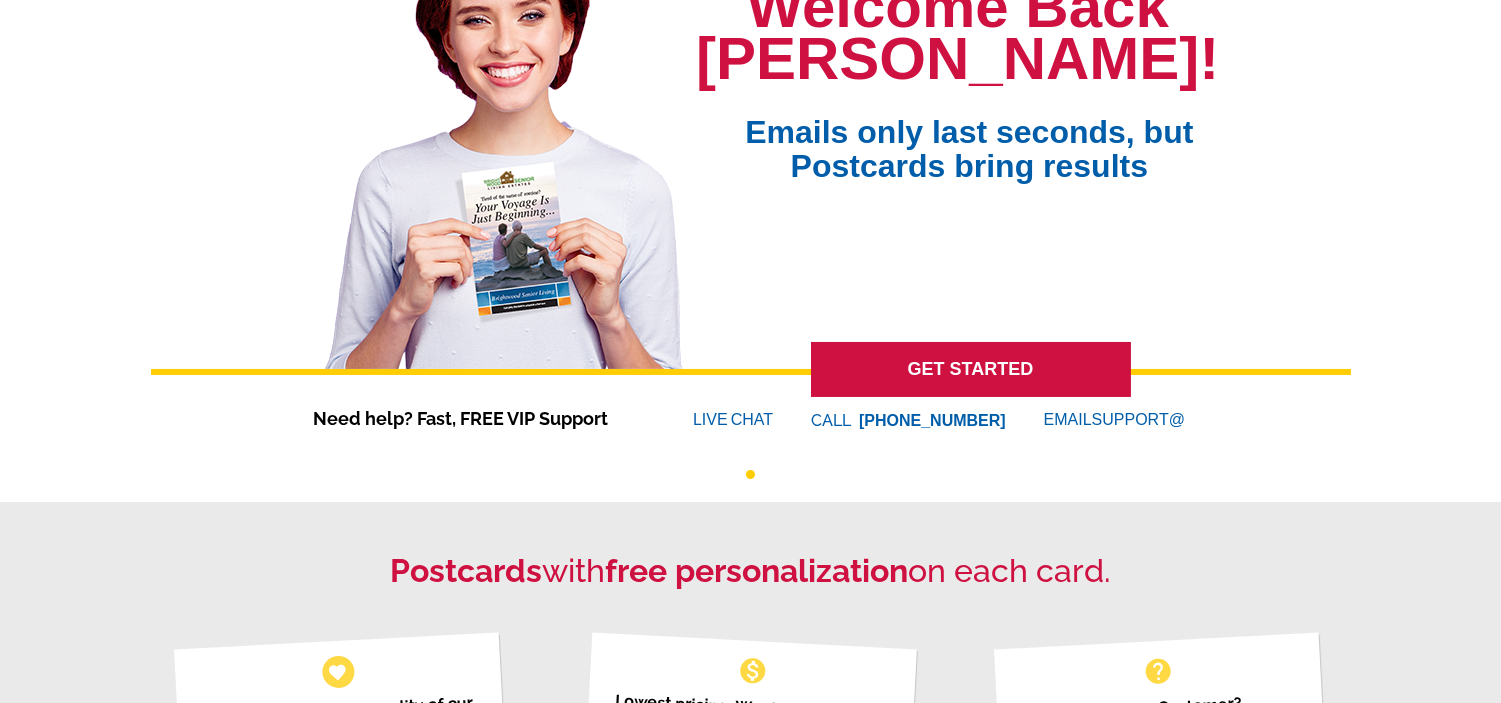 scroll, scrollTop: 222, scrollLeft: 0, axis: vertical 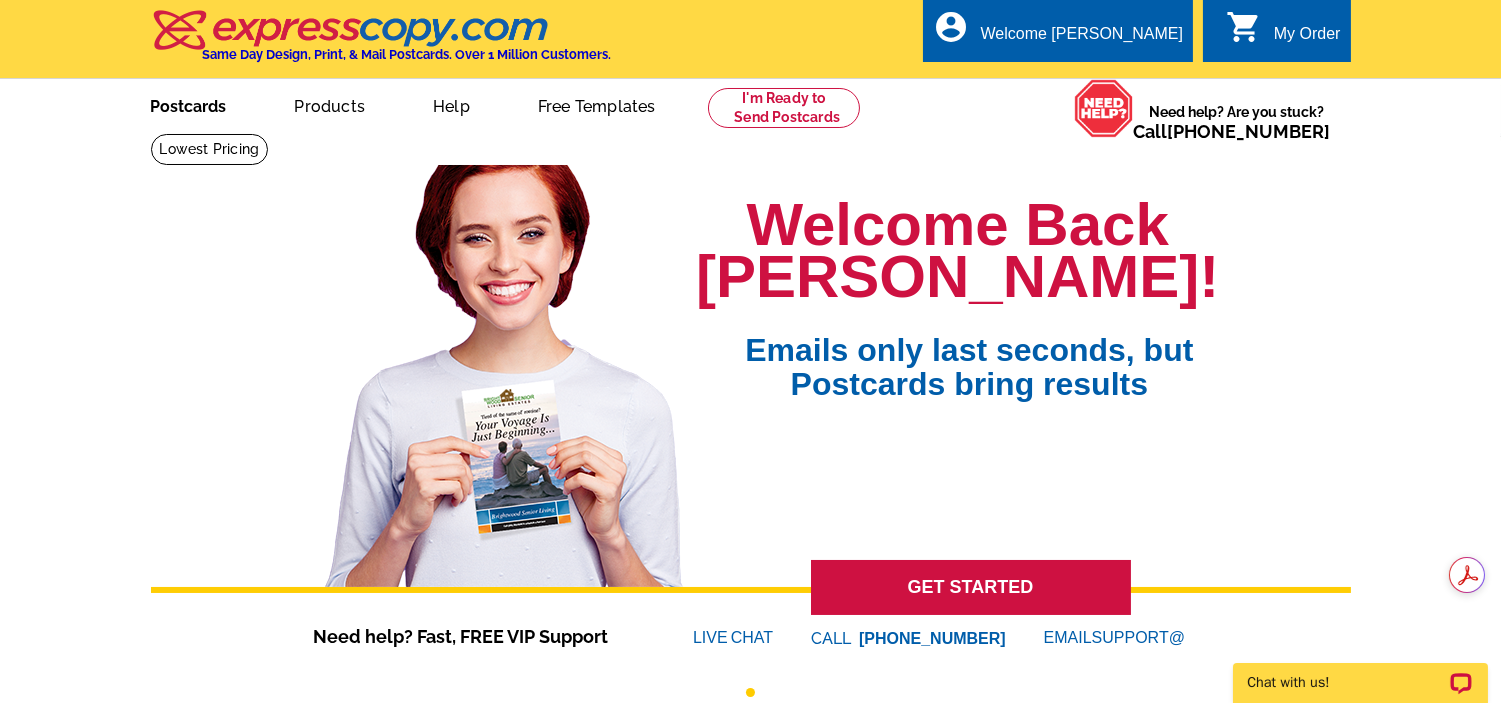 click on "Postcards" at bounding box center [189, 104] 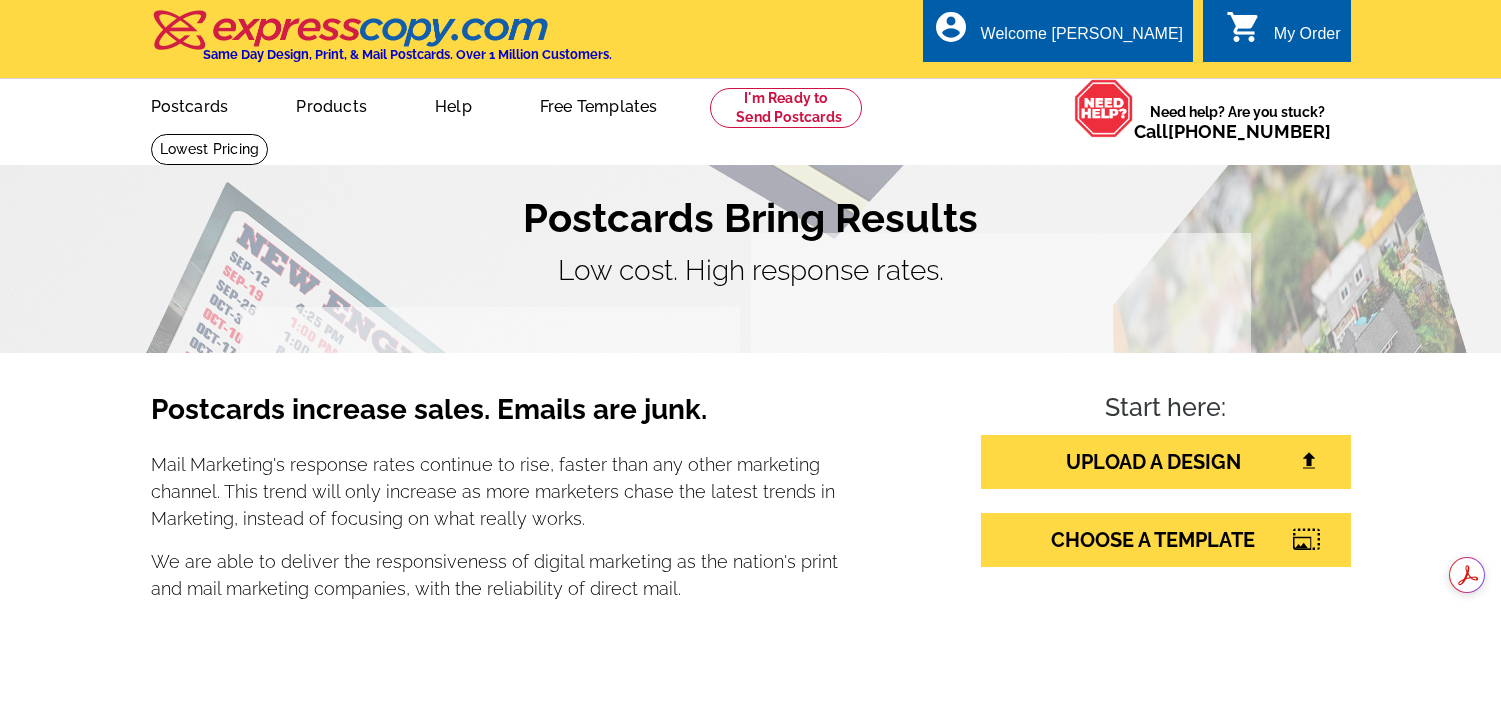 scroll, scrollTop: 0, scrollLeft: 0, axis: both 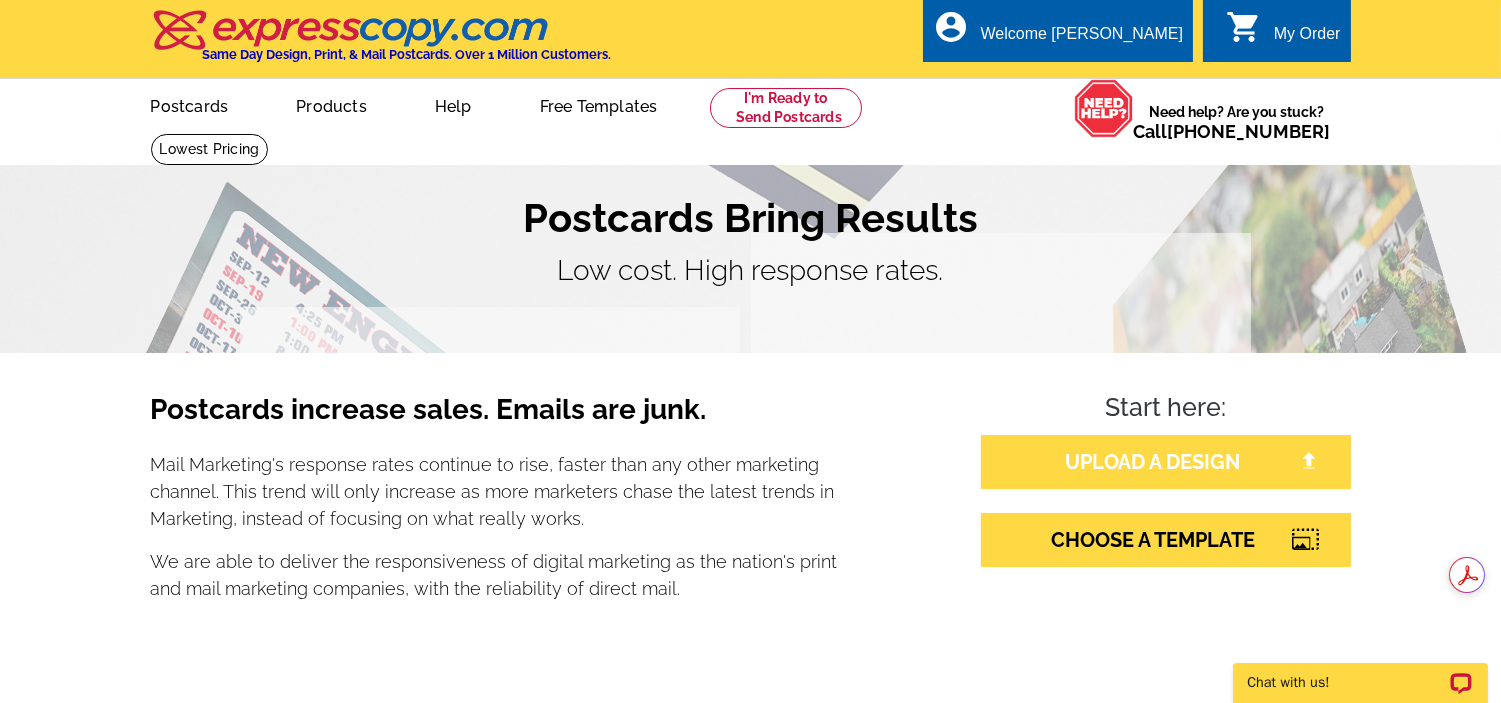 click on "UPLOAD A DESIGN" at bounding box center (1166, 462) 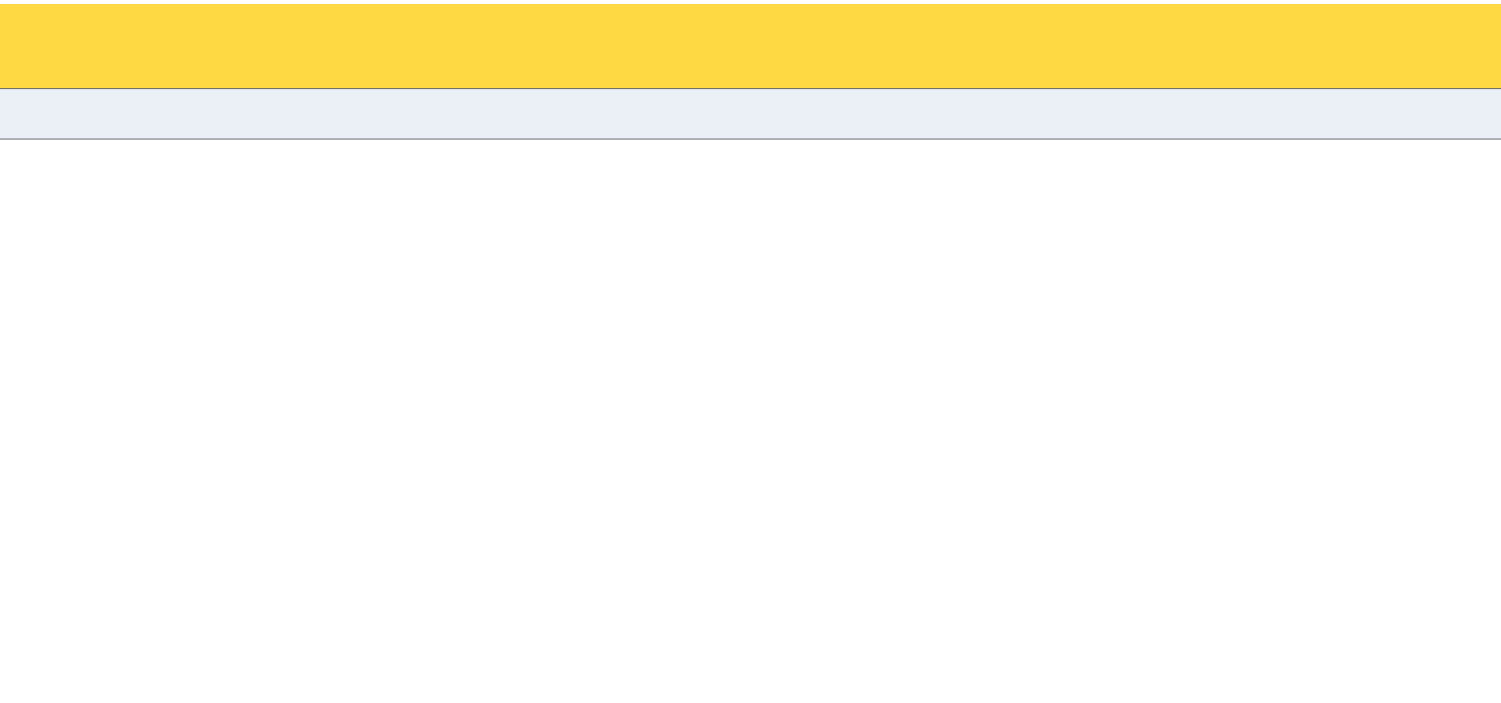 scroll, scrollTop: 0, scrollLeft: 0, axis: both 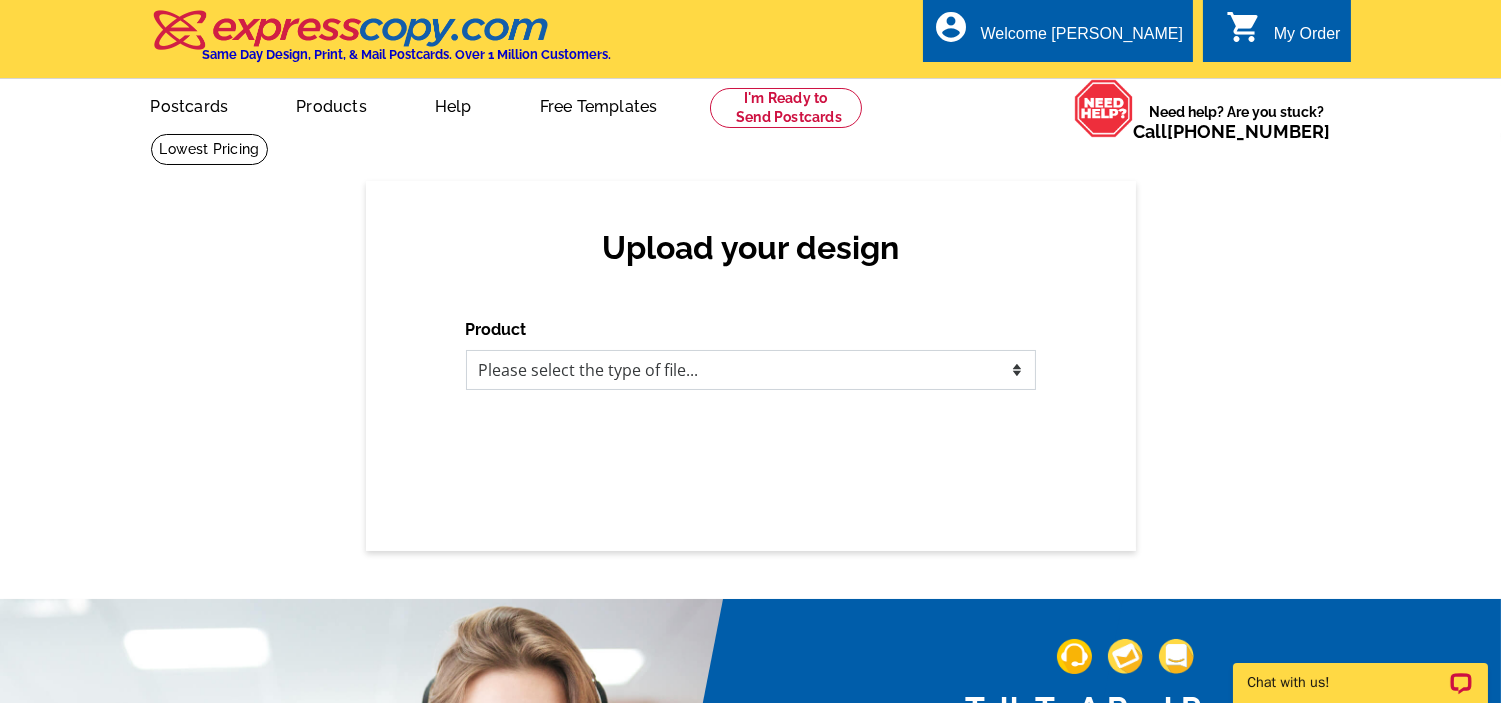 click on "Please select the type of file...
Postcards
Business Cards
Letters and flyers
Greeting Cards
Door Hangers" at bounding box center [751, 370] 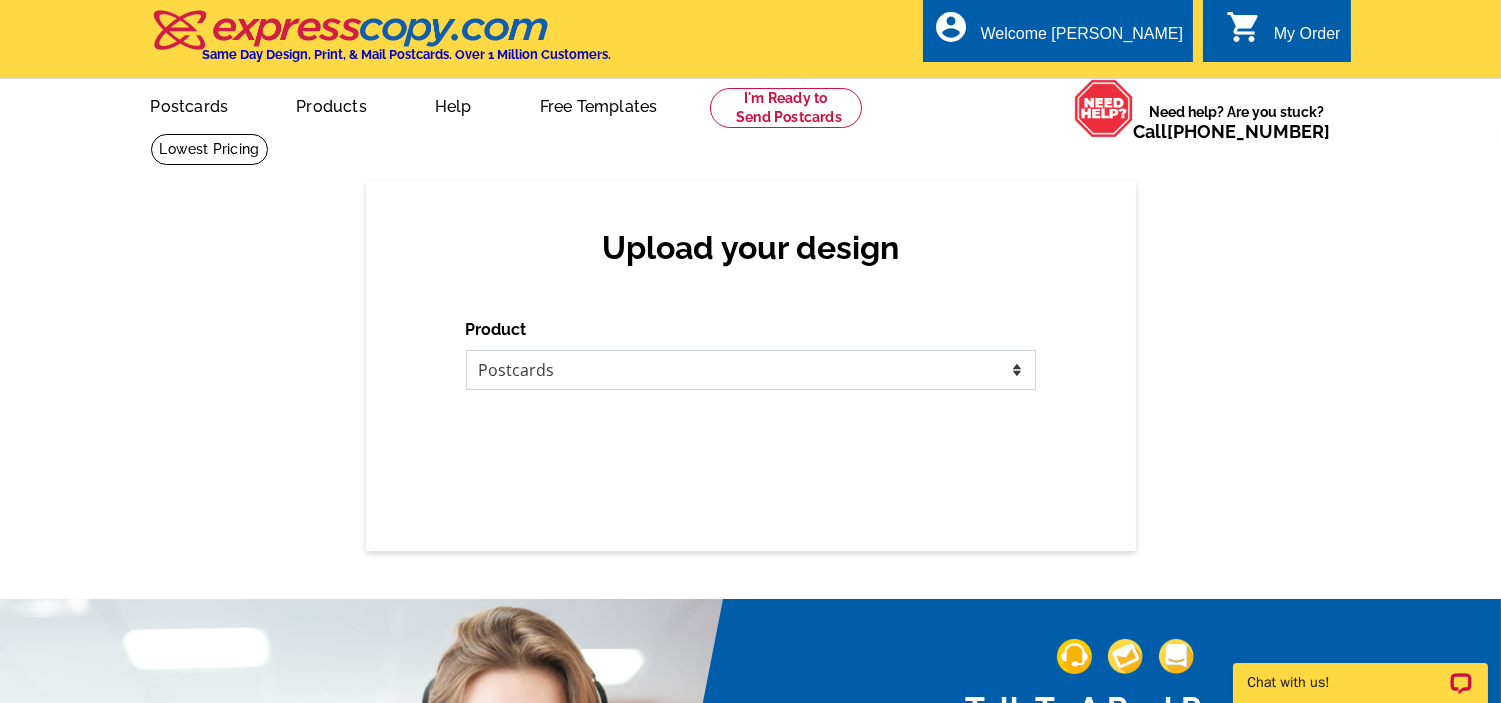 click on "Please select the type of file...
Postcards
Business Cards
Letters and flyers
Greeting Cards
Door Hangers" at bounding box center [751, 370] 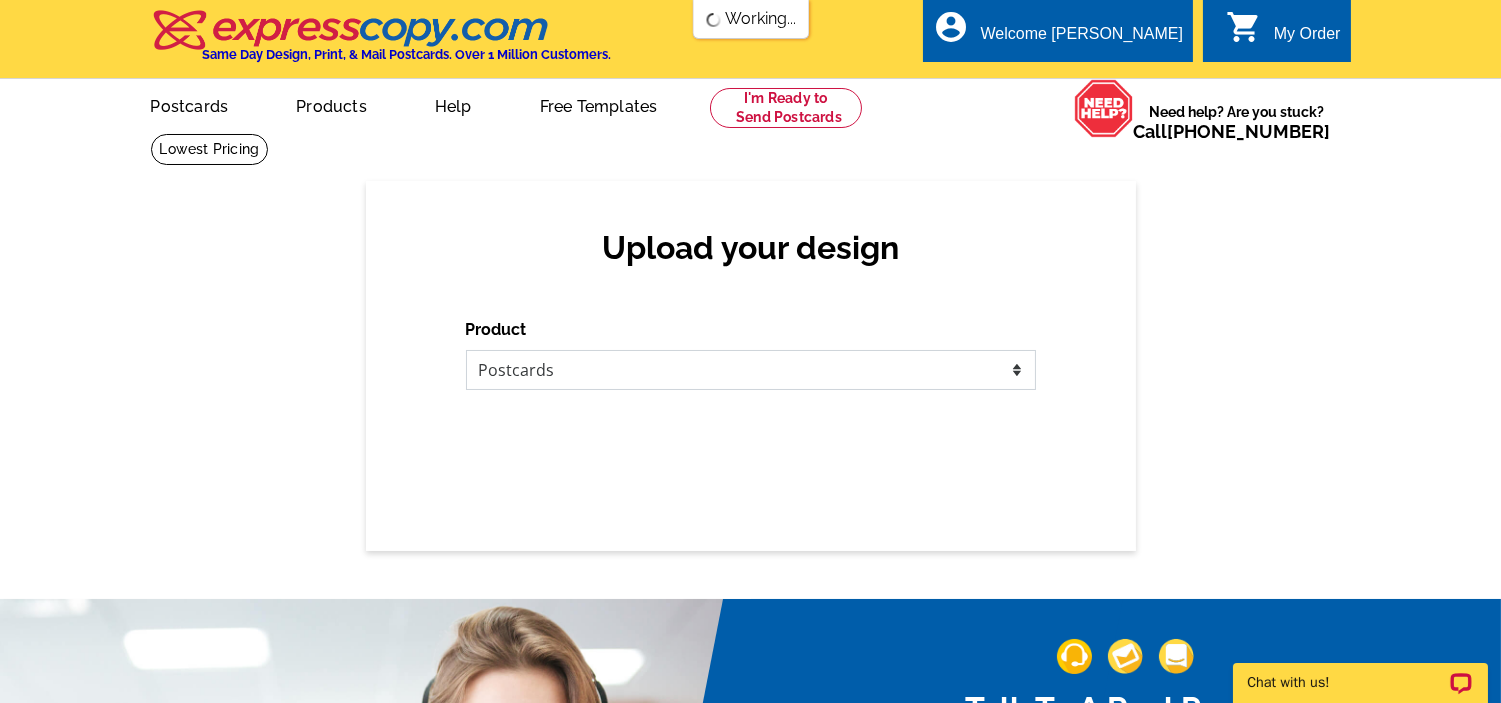 scroll, scrollTop: 0, scrollLeft: 0, axis: both 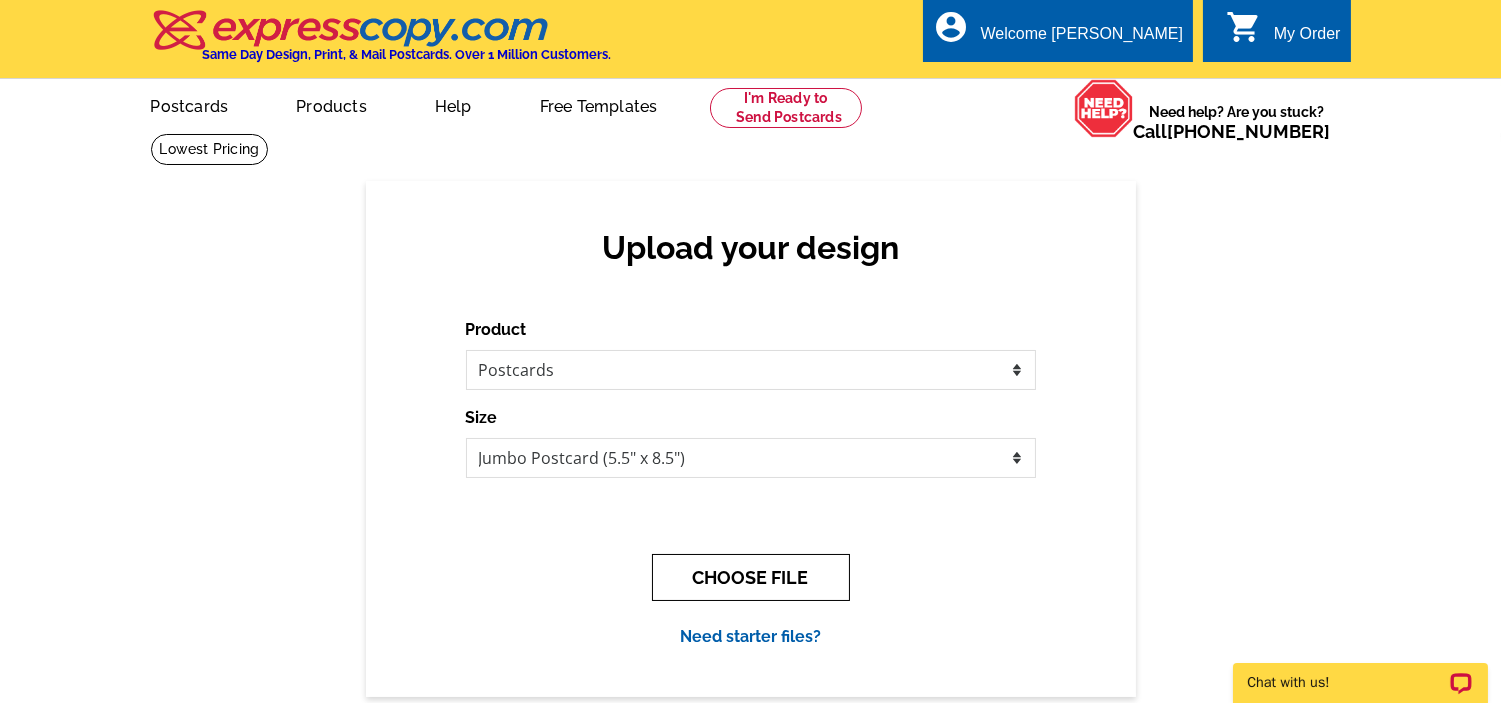 click on "CHOOSE FILE" at bounding box center (751, 577) 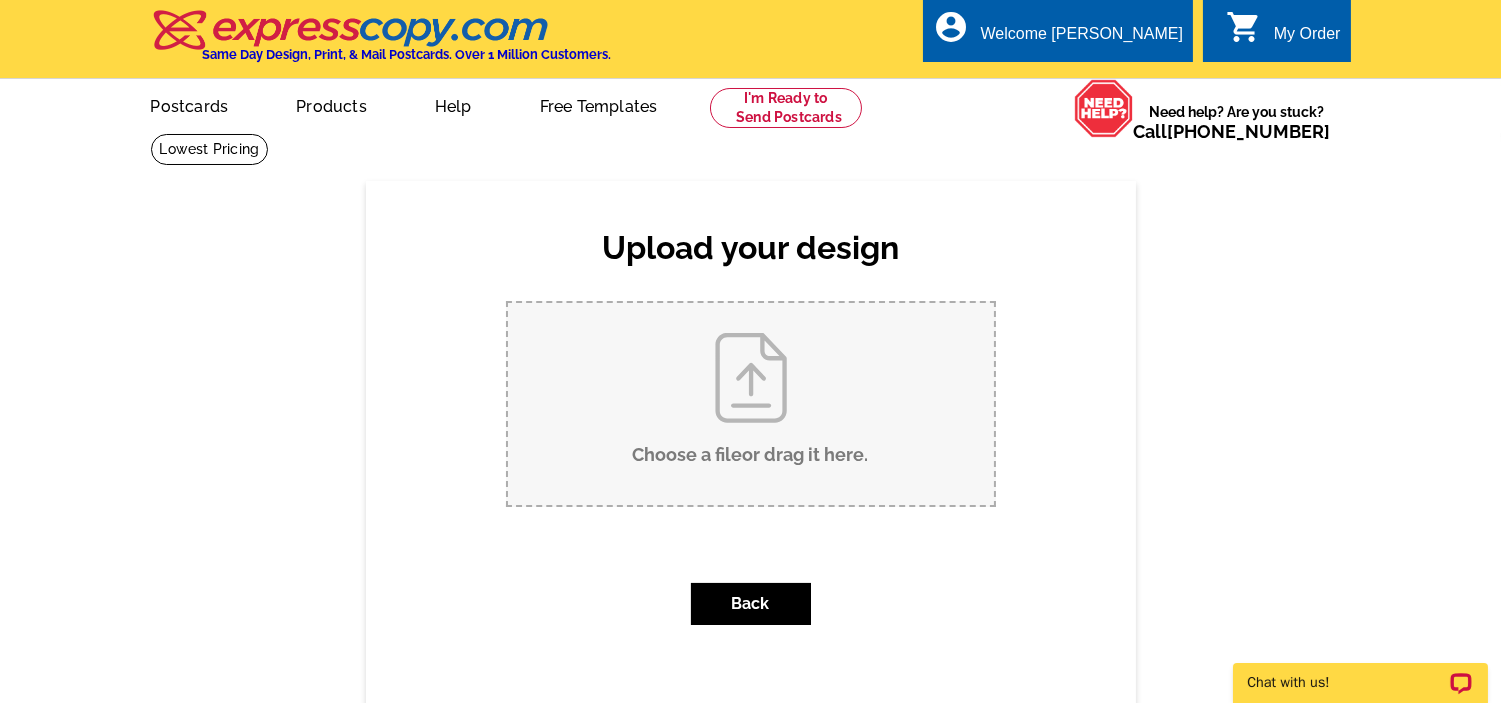 click on "Choose a file  or drag it here ." at bounding box center [751, 404] 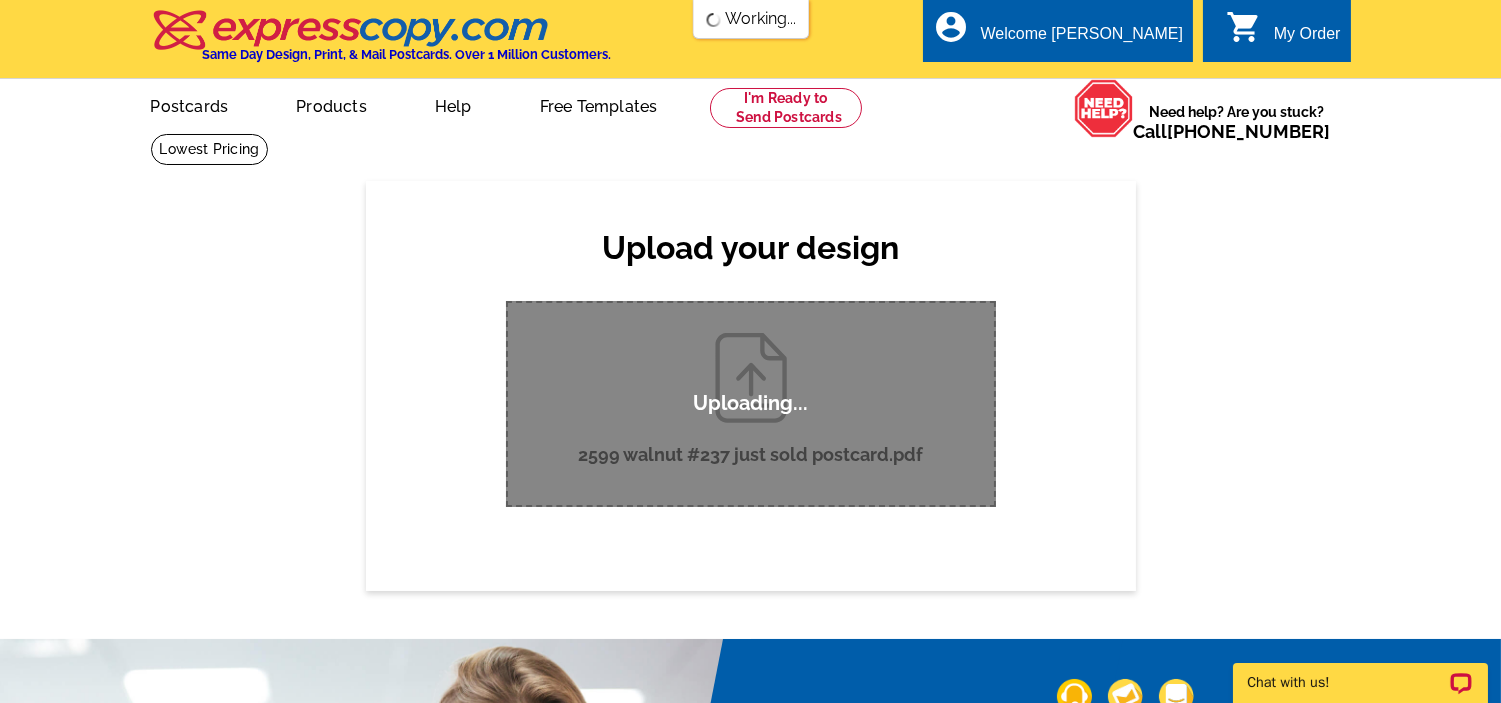 type 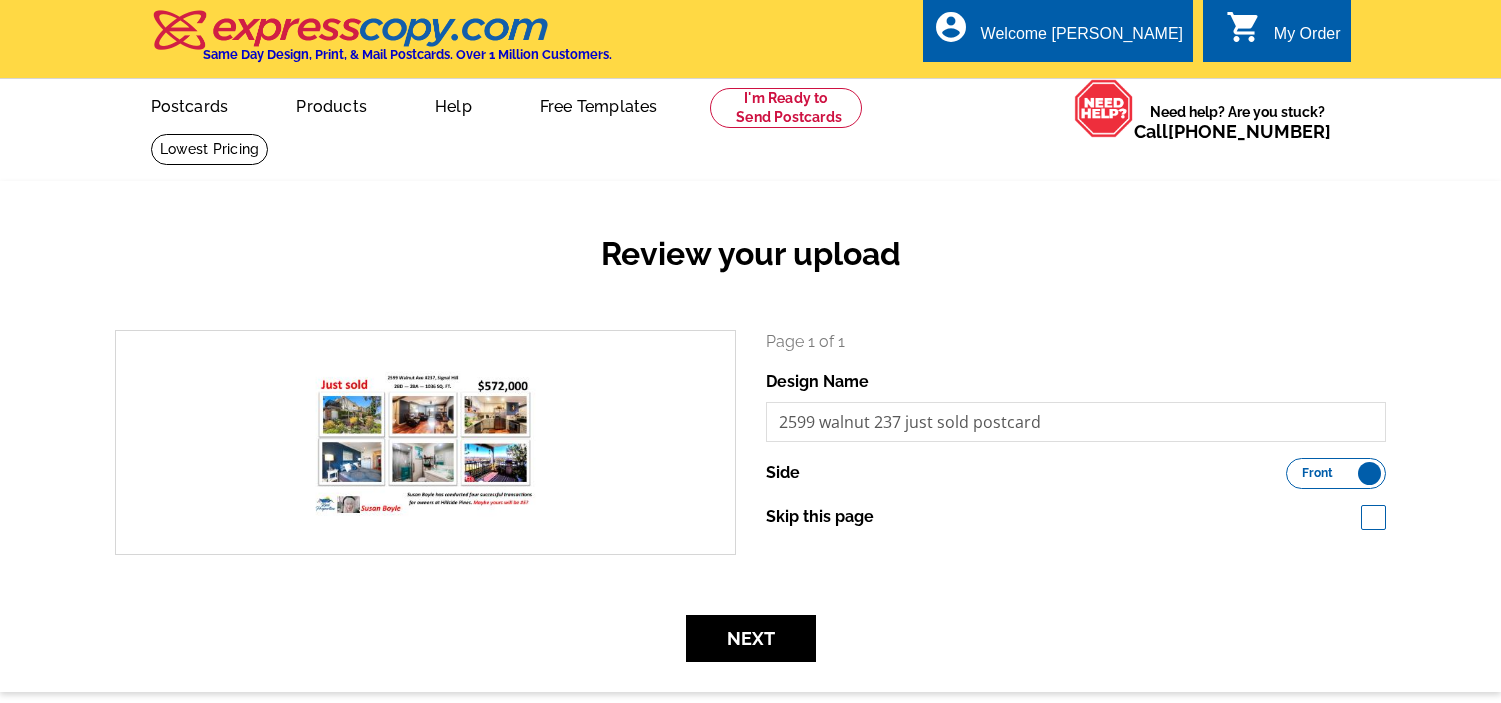 scroll, scrollTop: 0, scrollLeft: 0, axis: both 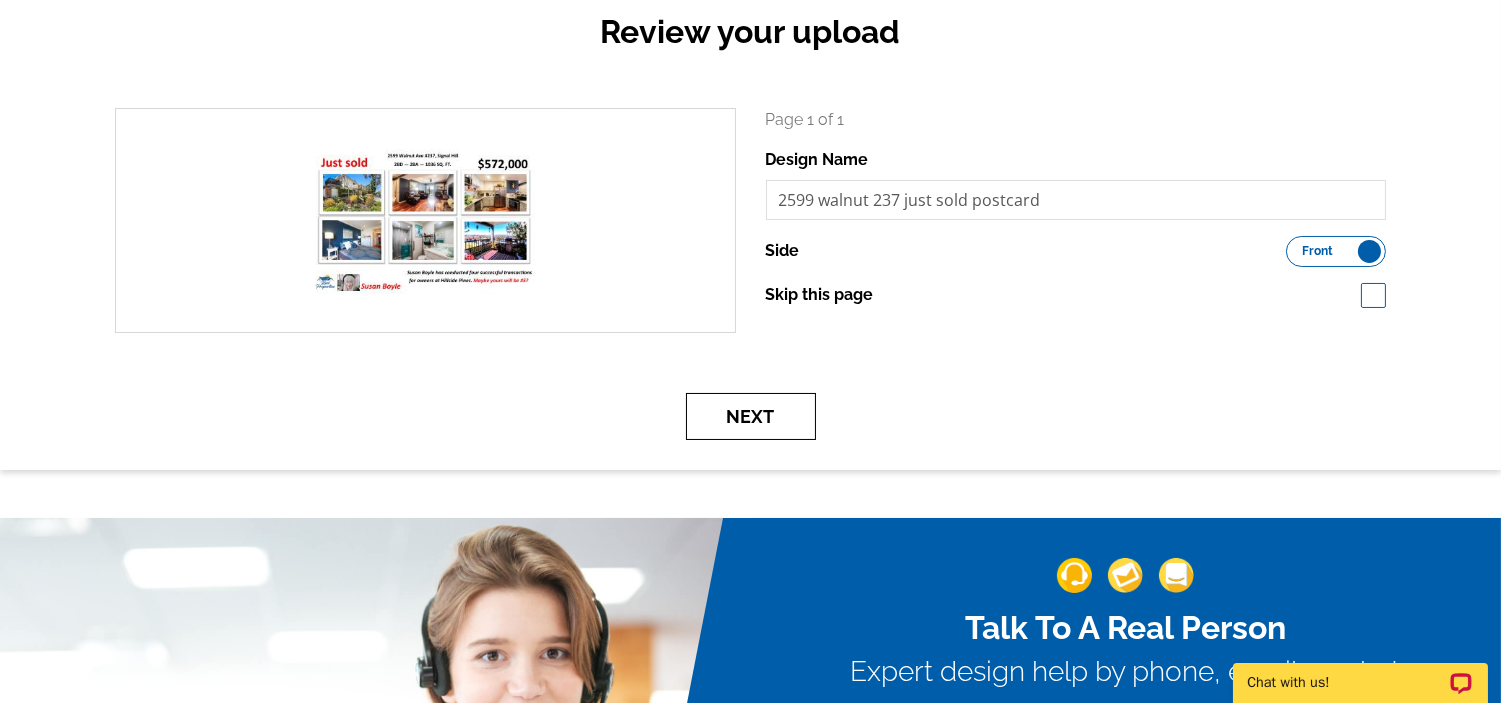 click on "Next" at bounding box center [751, 416] 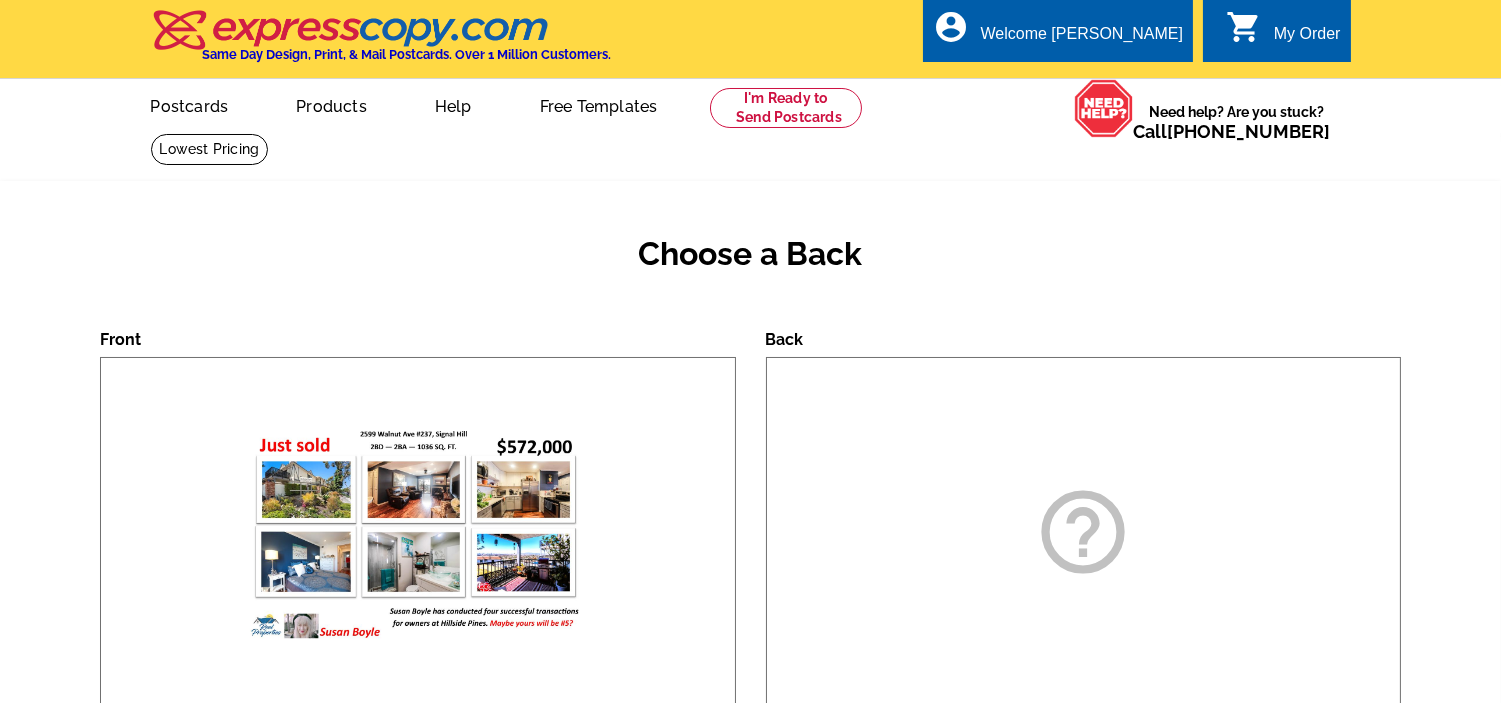 scroll, scrollTop: 205, scrollLeft: 0, axis: vertical 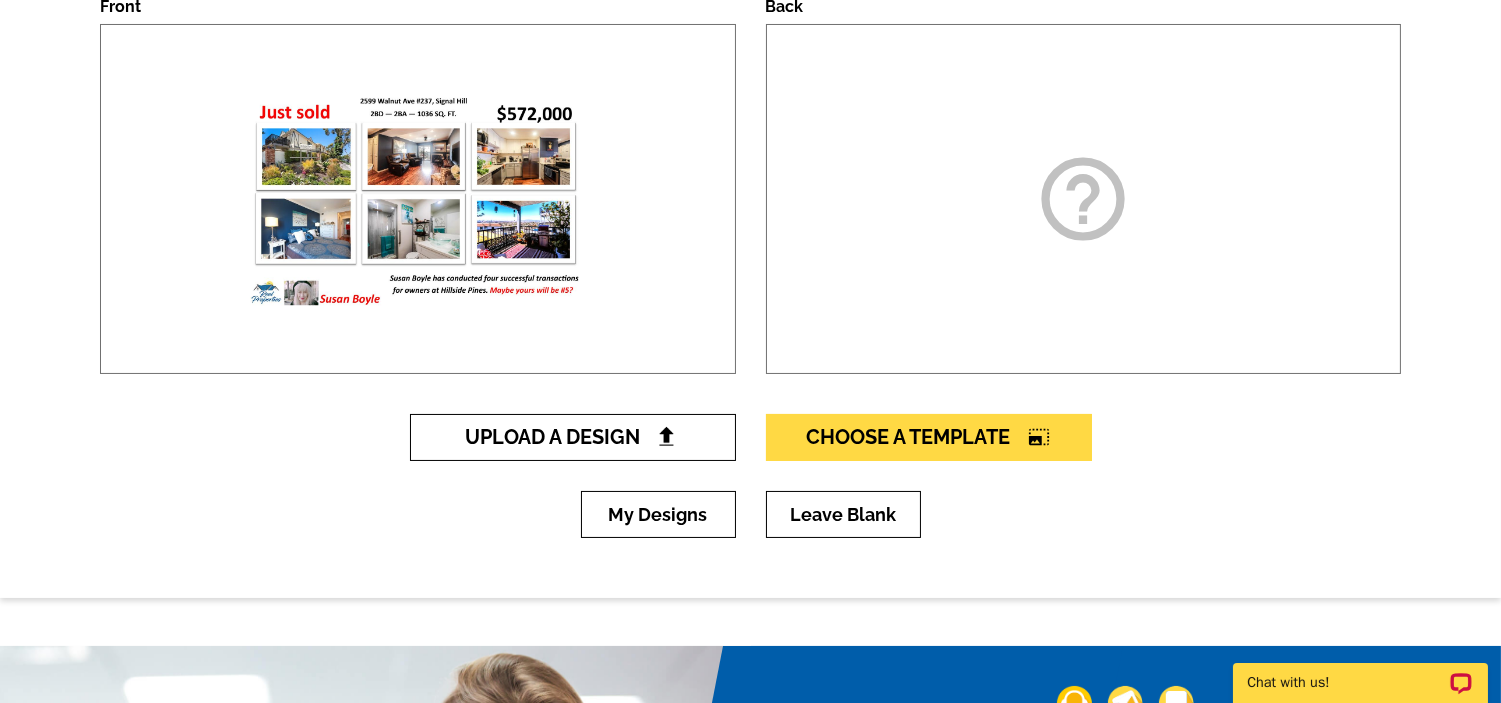 click on "Upload A Design" at bounding box center [572, 437] 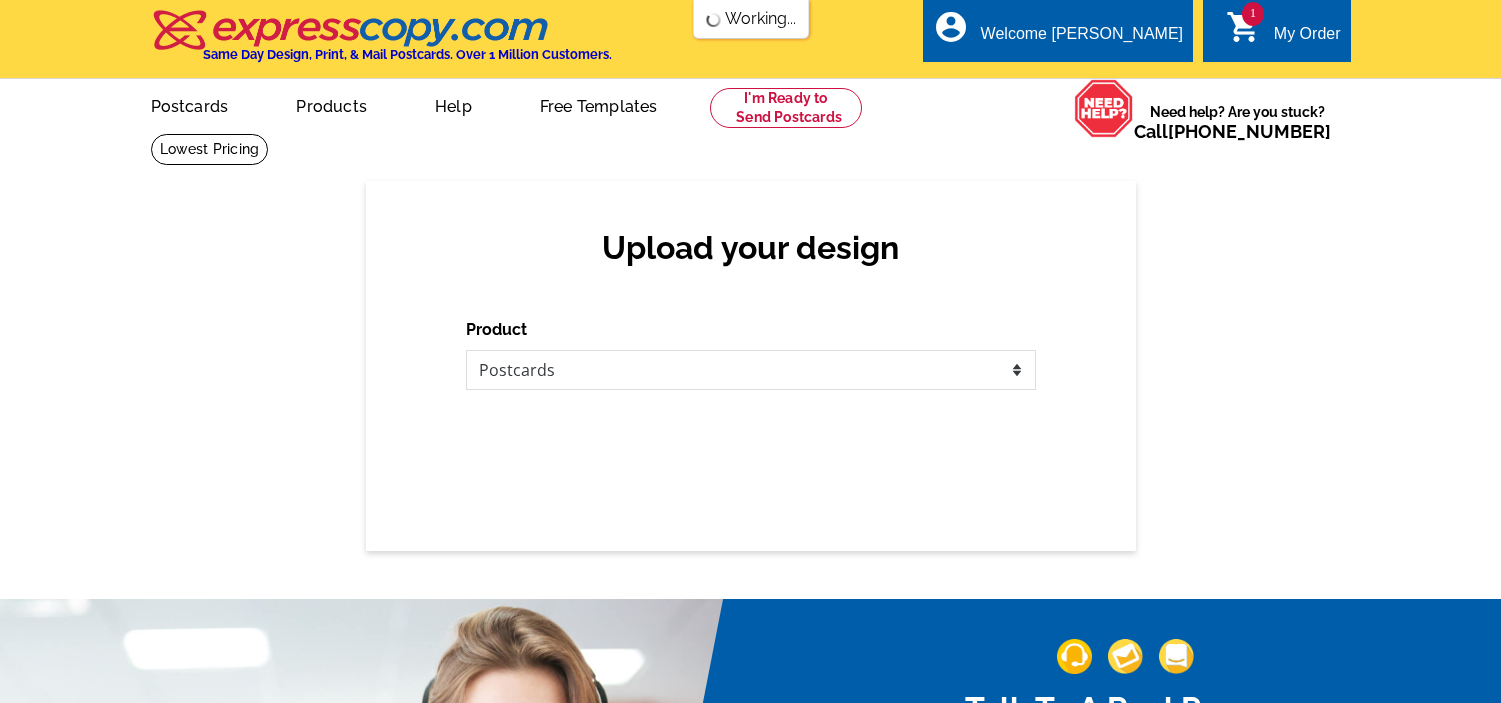 scroll, scrollTop: 0, scrollLeft: 0, axis: both 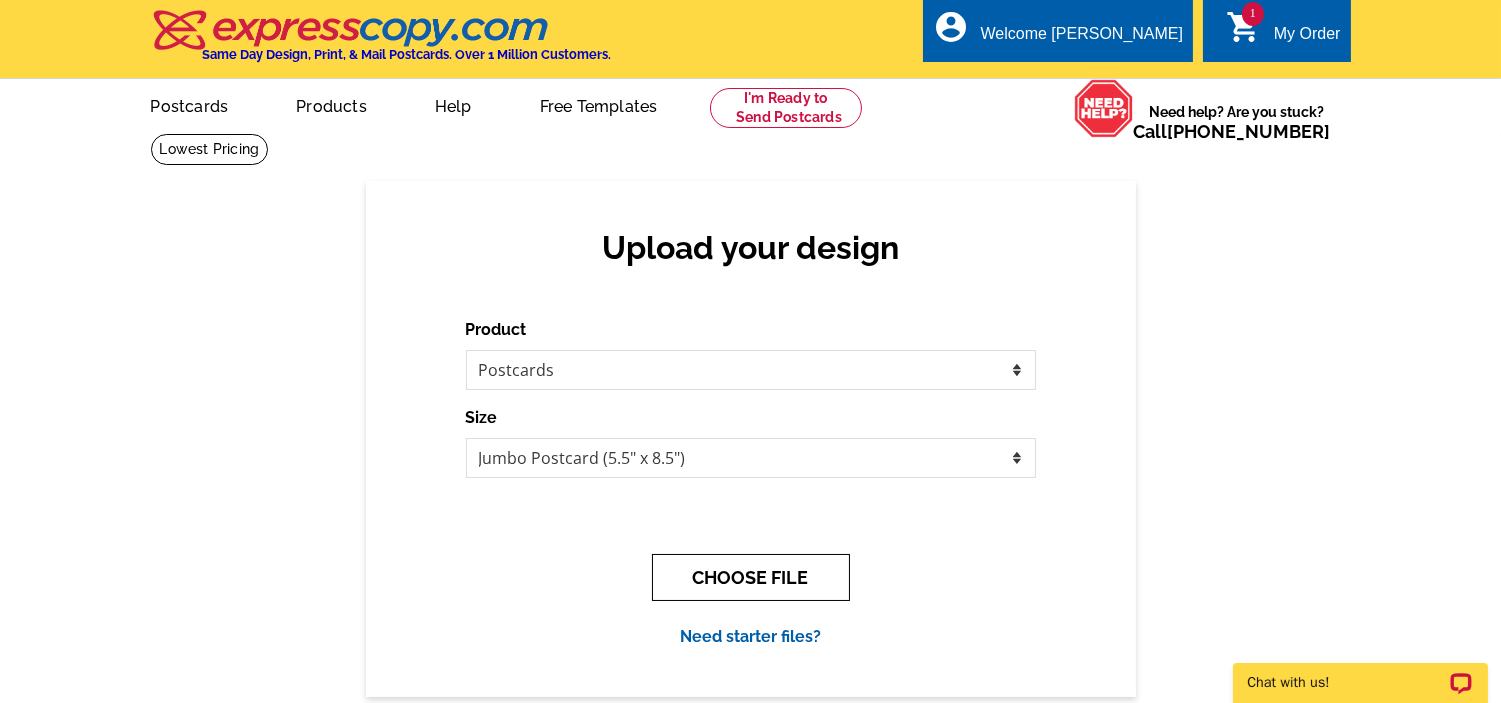 click on "CHOOSE FILE" at bounding box center [751, 577] 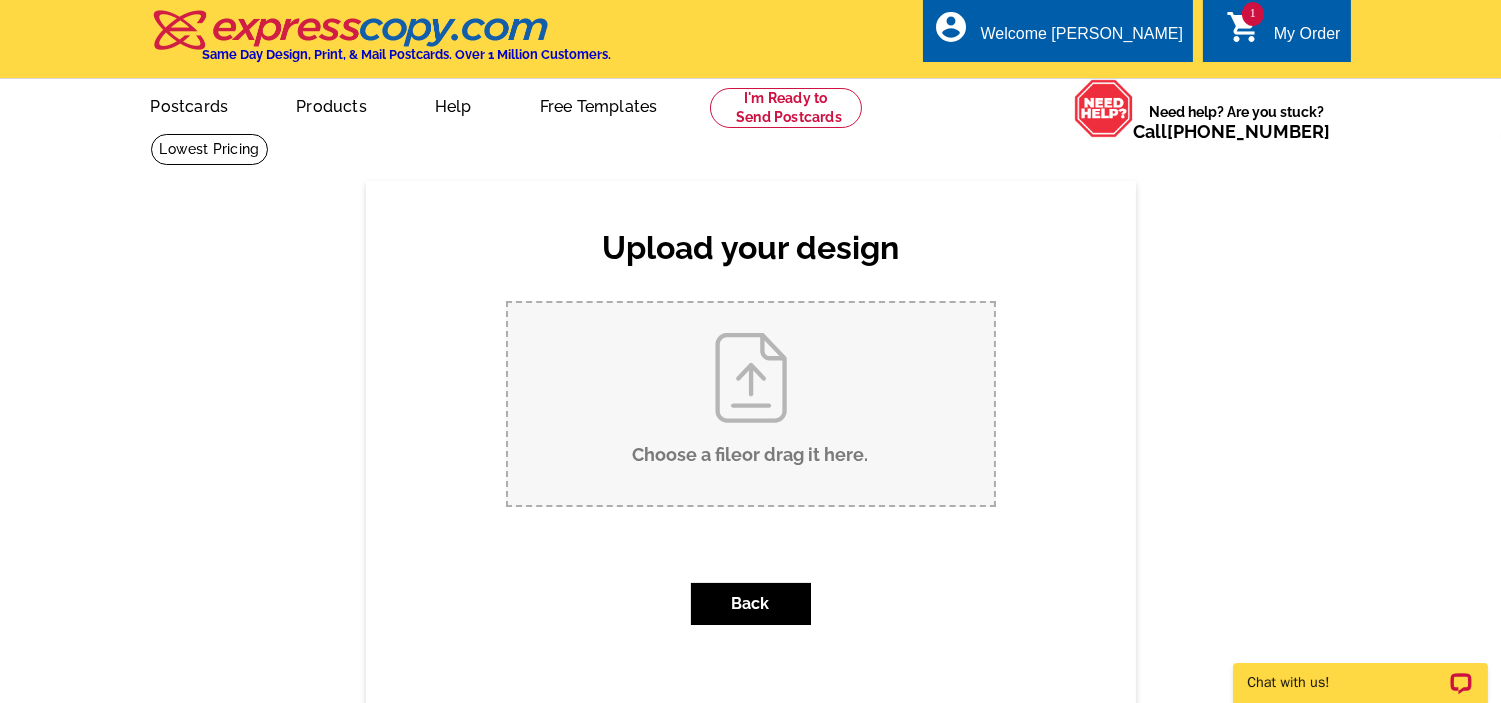 click on "Choose a file  or drag it here ." at bounding box center [751, 404] 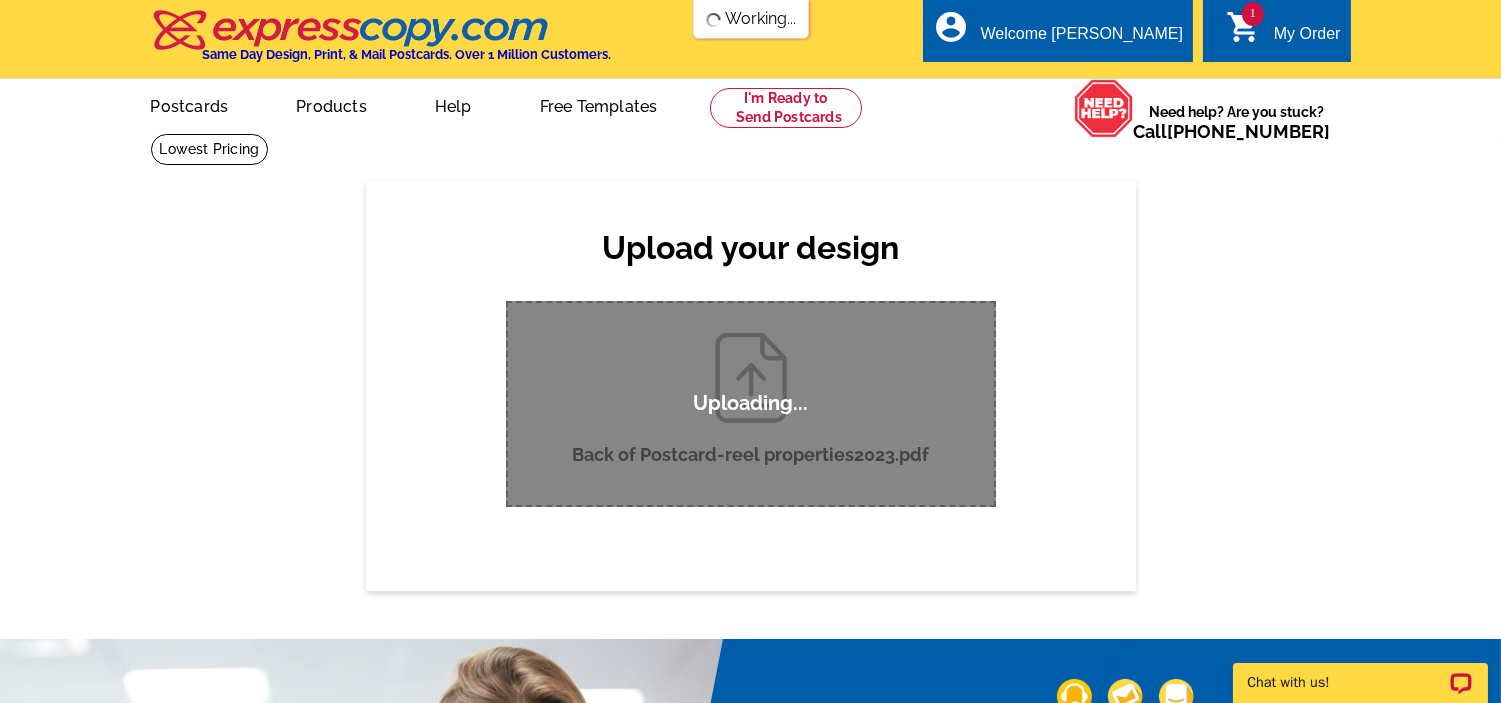 scroll, scrollTop: 0, scrollLeft: 0, axis: both 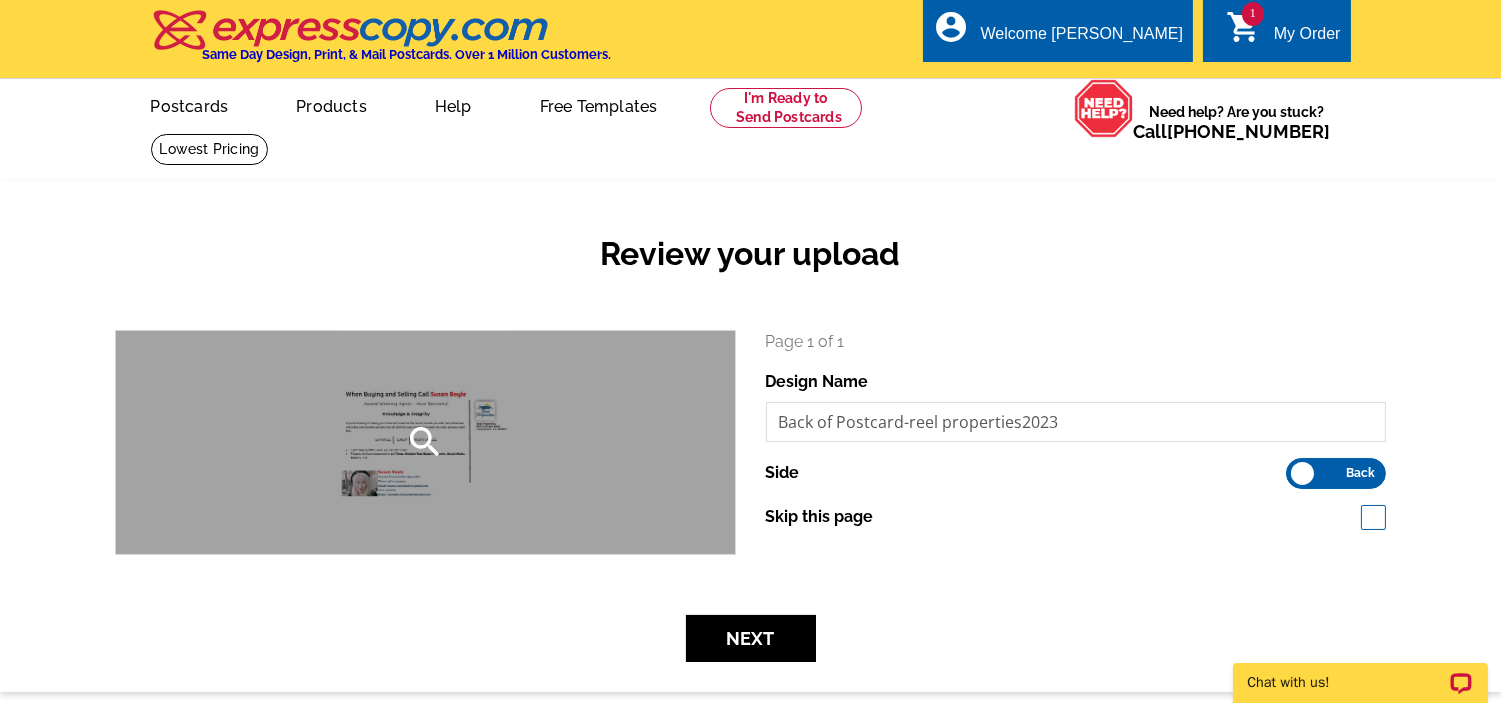click on "search" at bounding box center [425, 442] 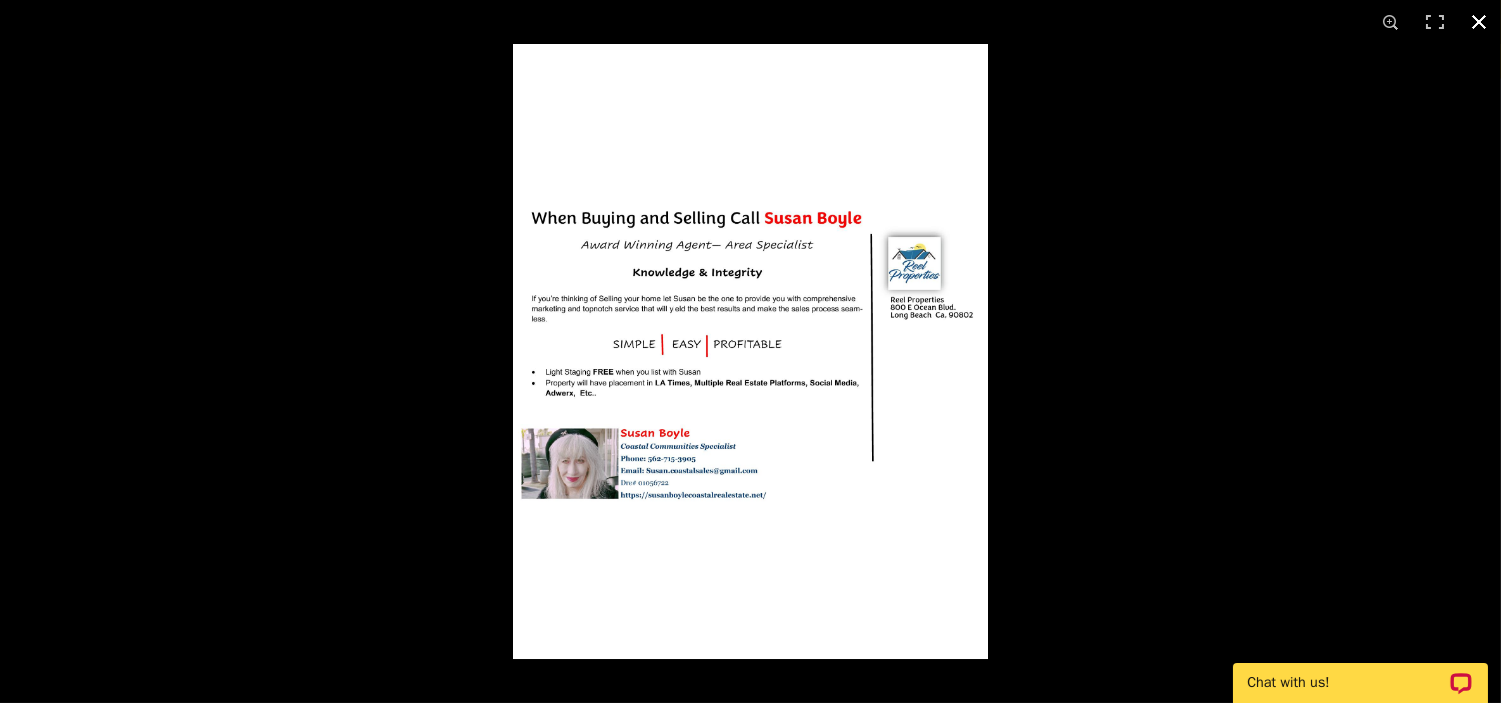 click at bounding box center [1479, 22] 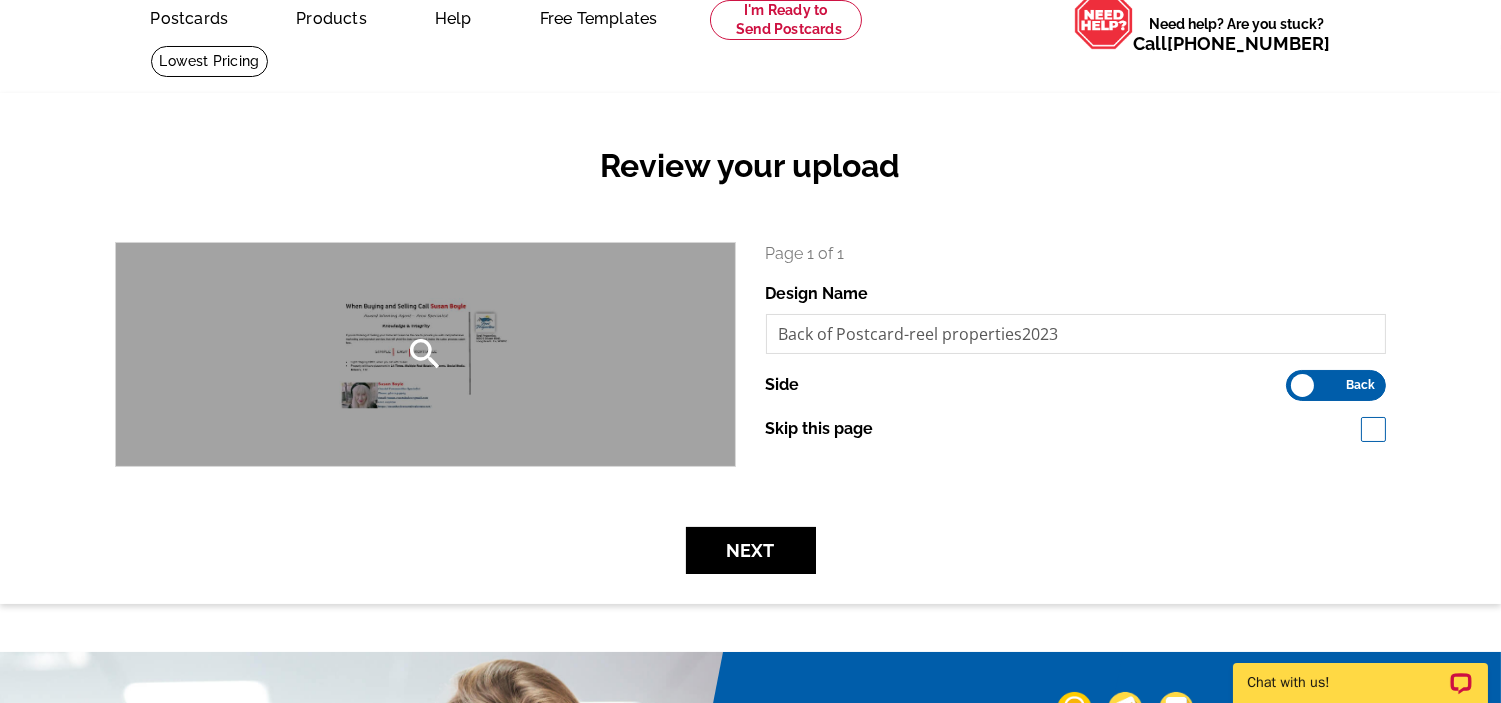 scroll, scrollTop: 0, scrollLeft: 0, axis: both 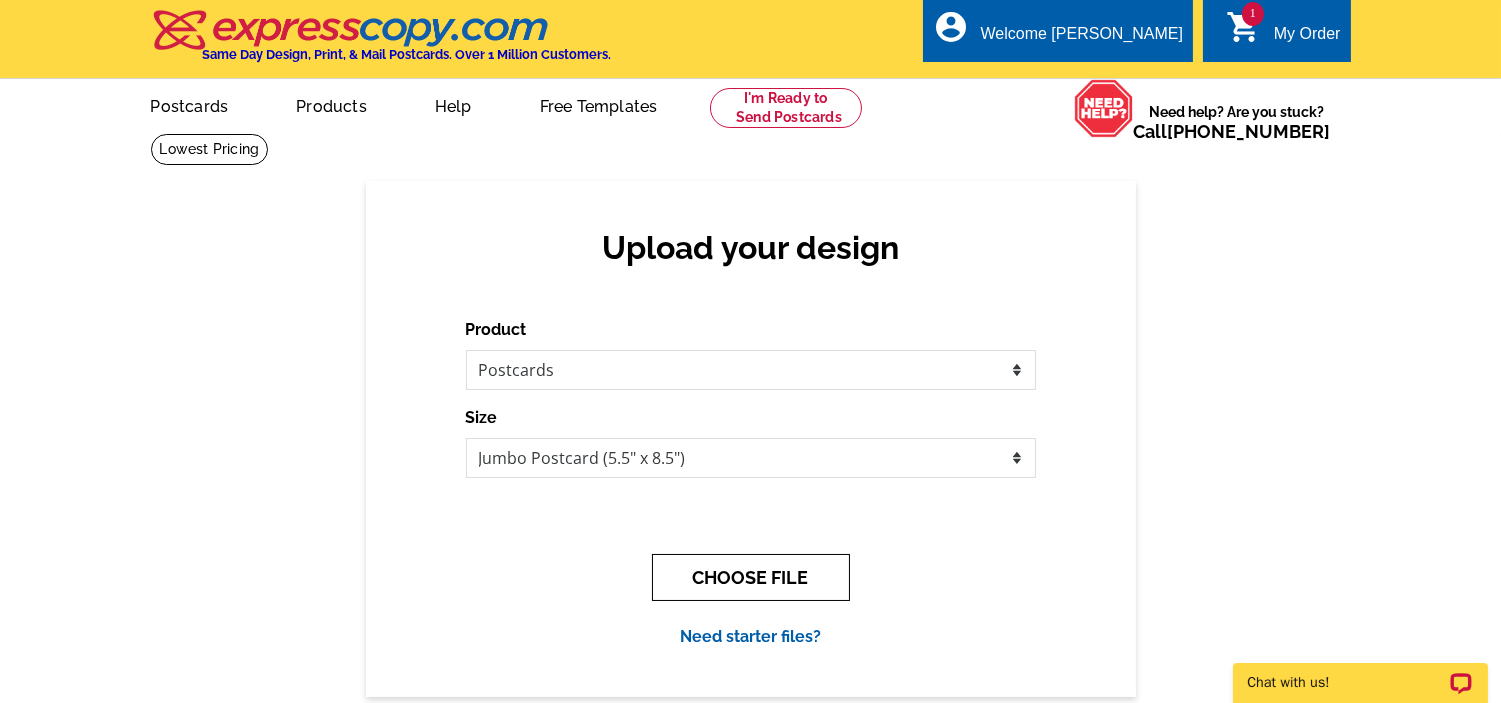 click on "CHOOSE FILE" at bounding box center [751, 577] 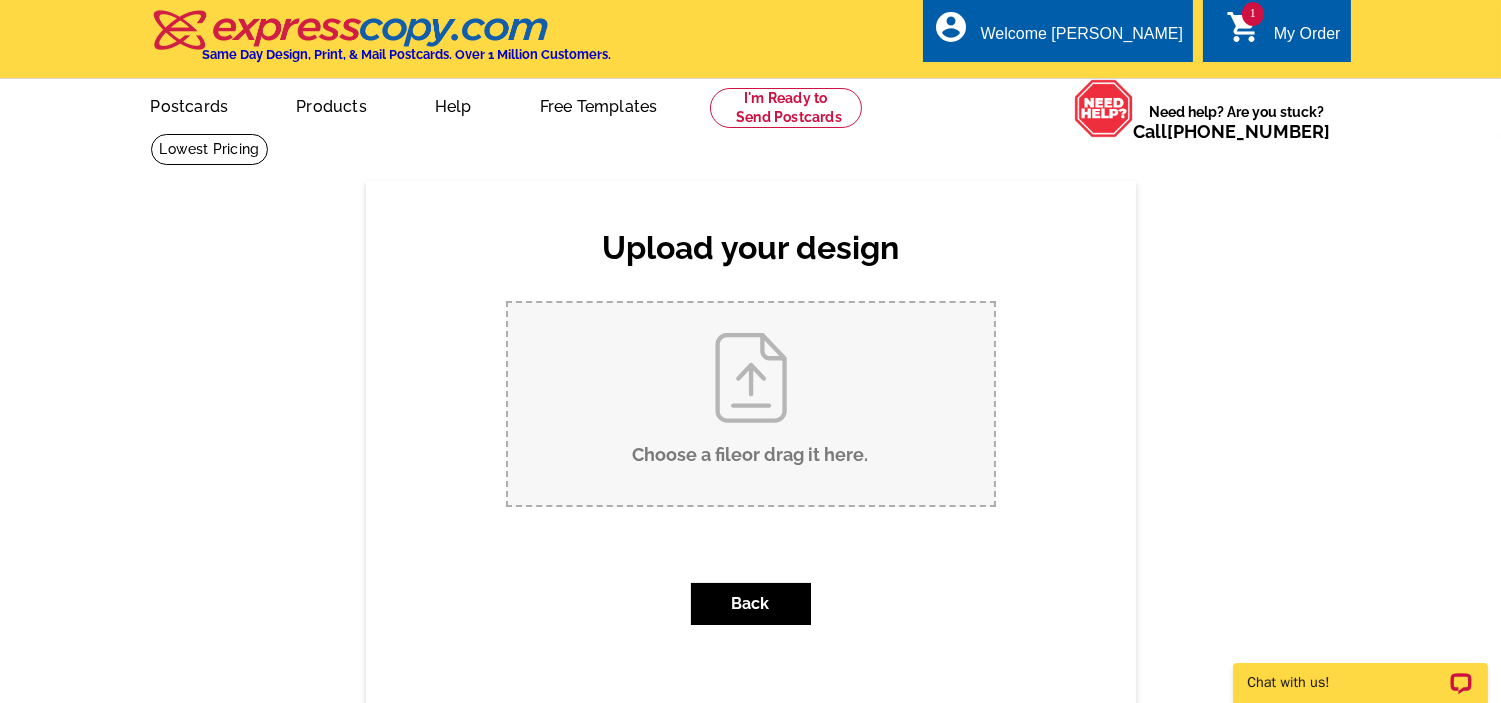 click on "Choose a file  or drag it here ." at bounding box center [751, 404] 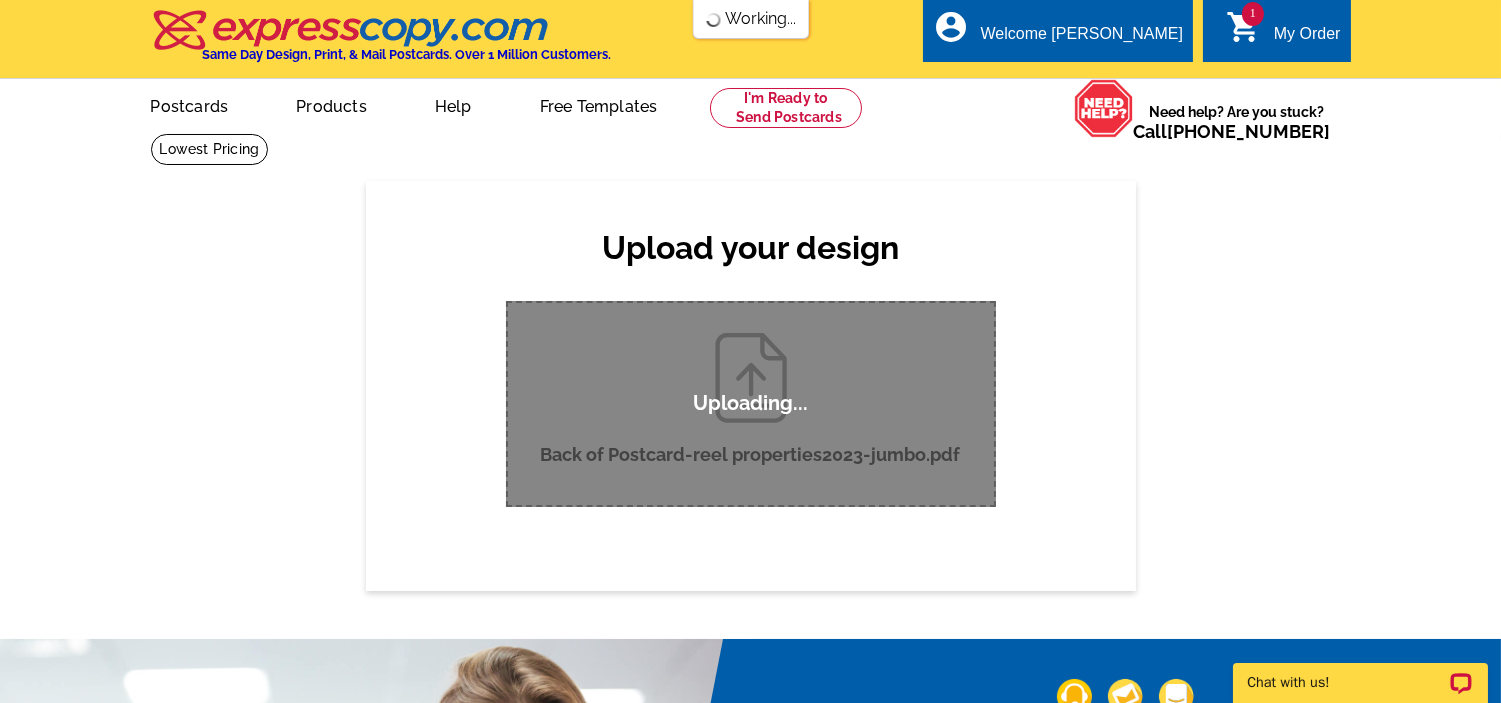 scroll, scrollTop: 0, scrollLeft: 0, axis: both 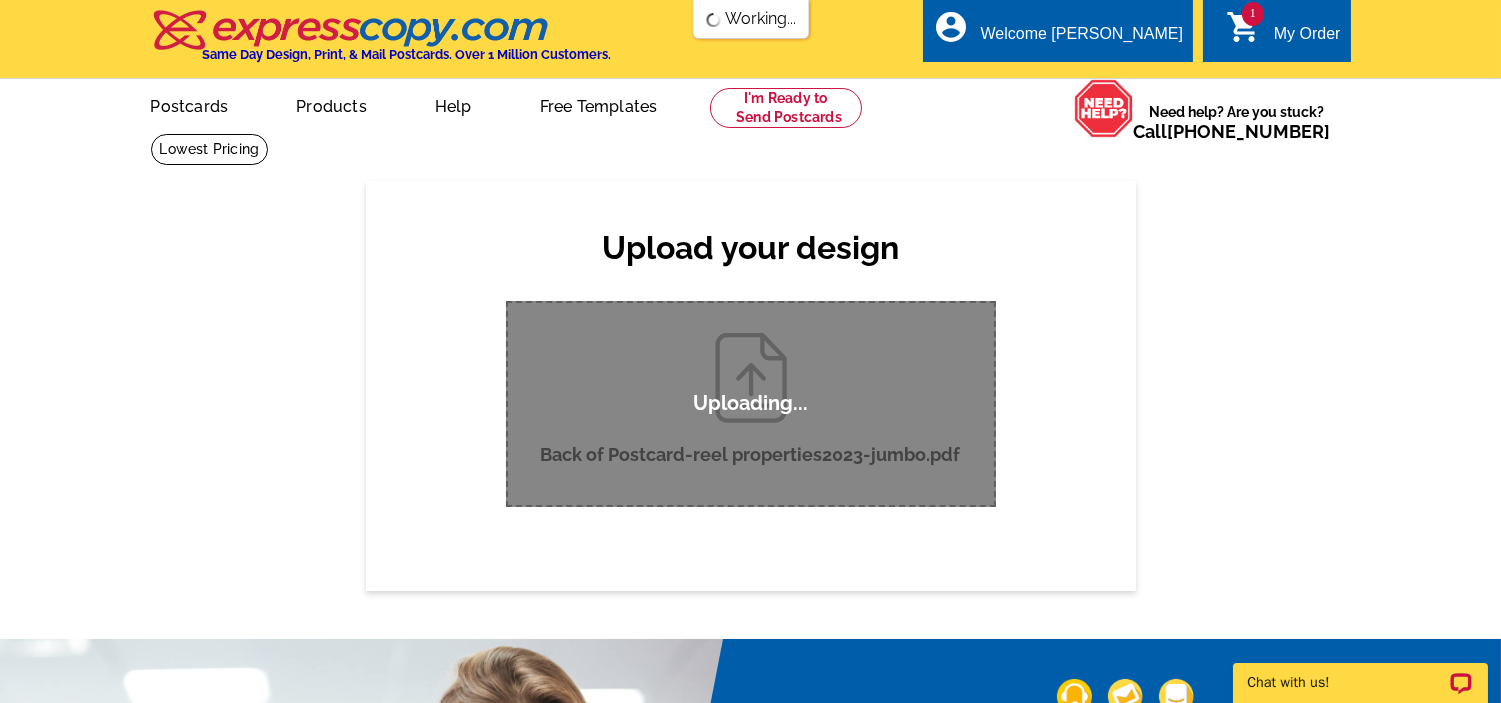 type 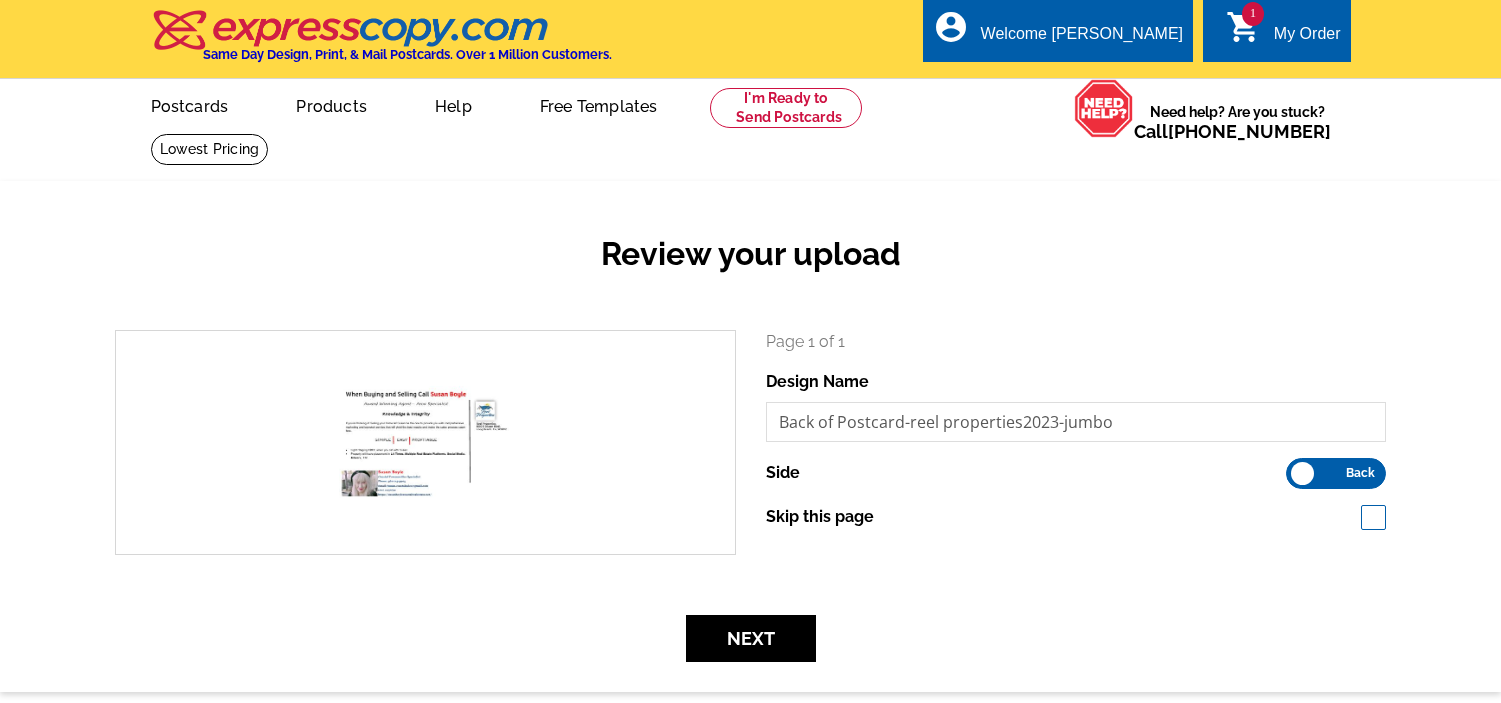 scroll, scrollTop: 0, scrollLeft: 0, axis: both 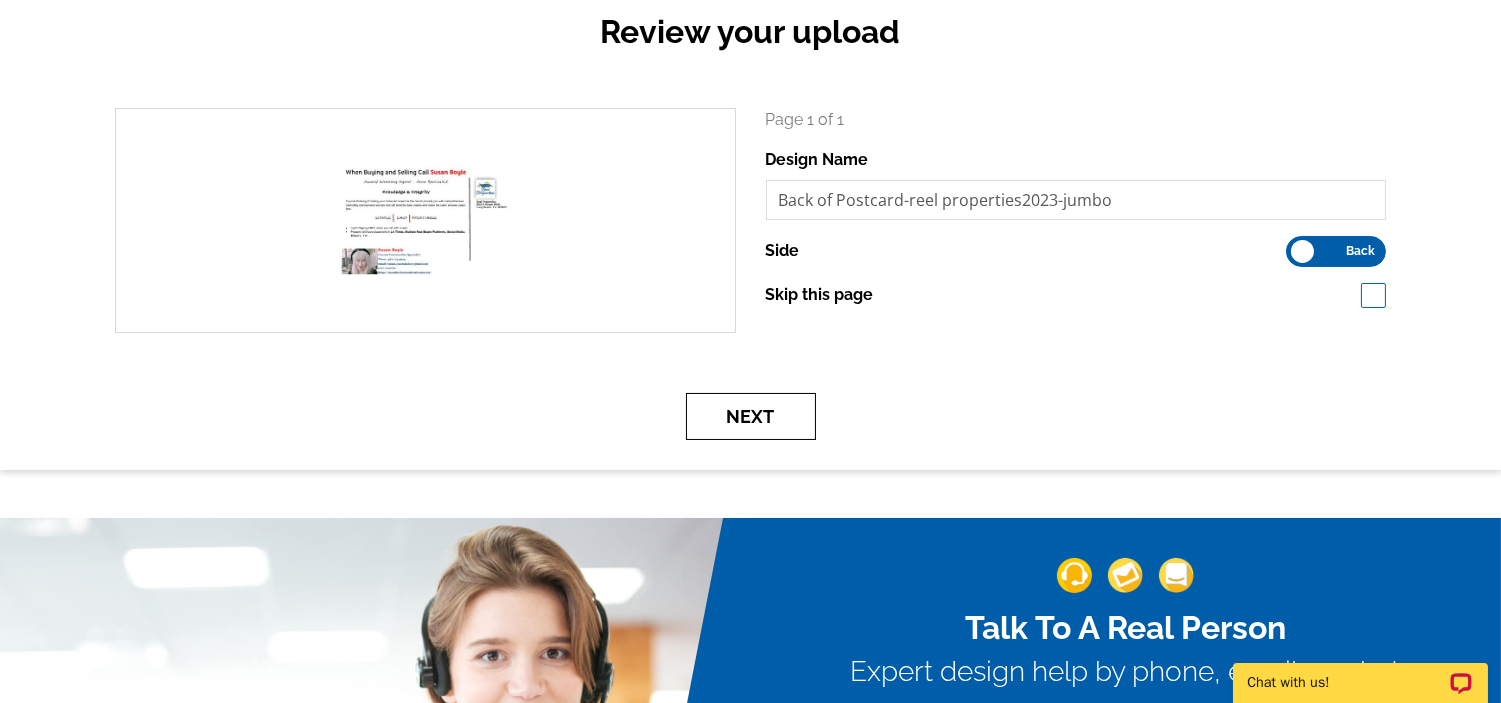 click on "Next" at bounding box center (751, 416) 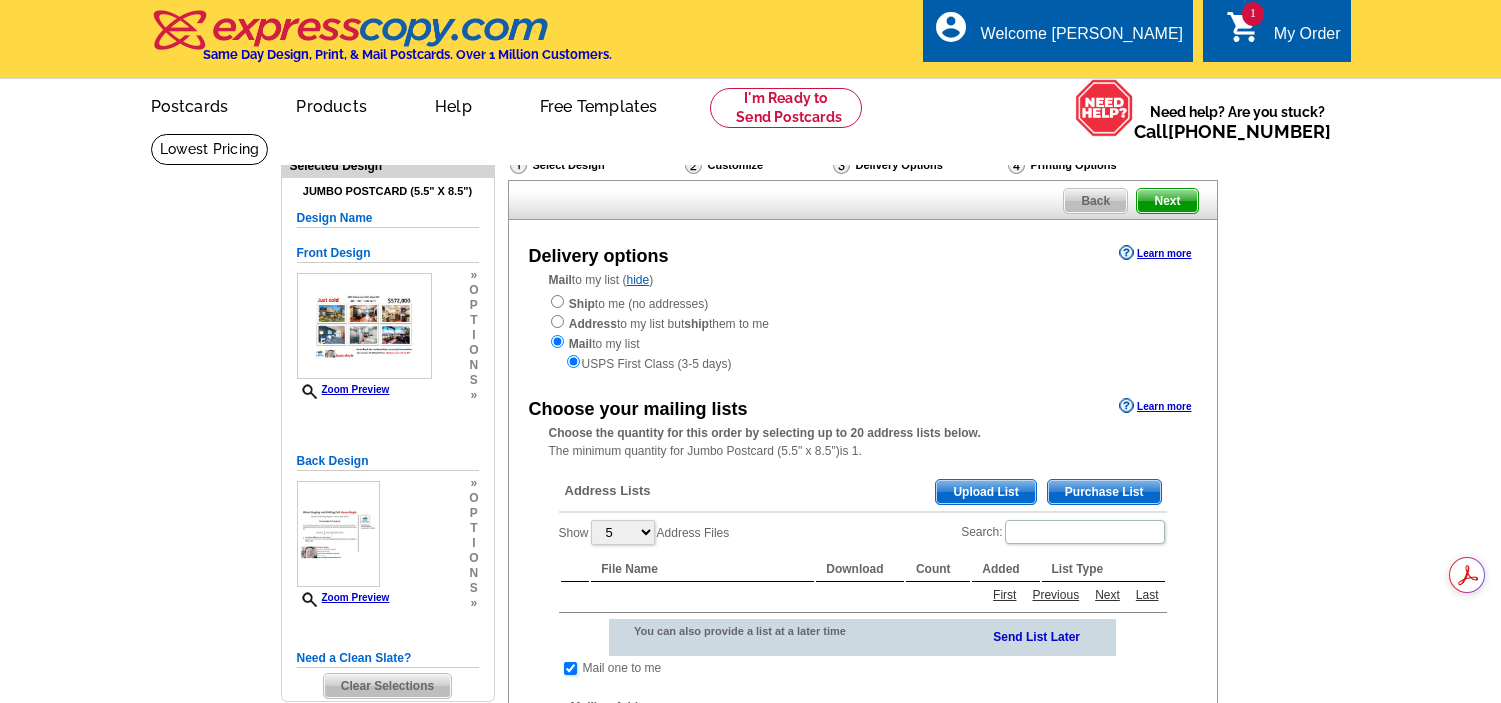 scroll, scrollTop: 0, scrollLeft: 0, axis: both 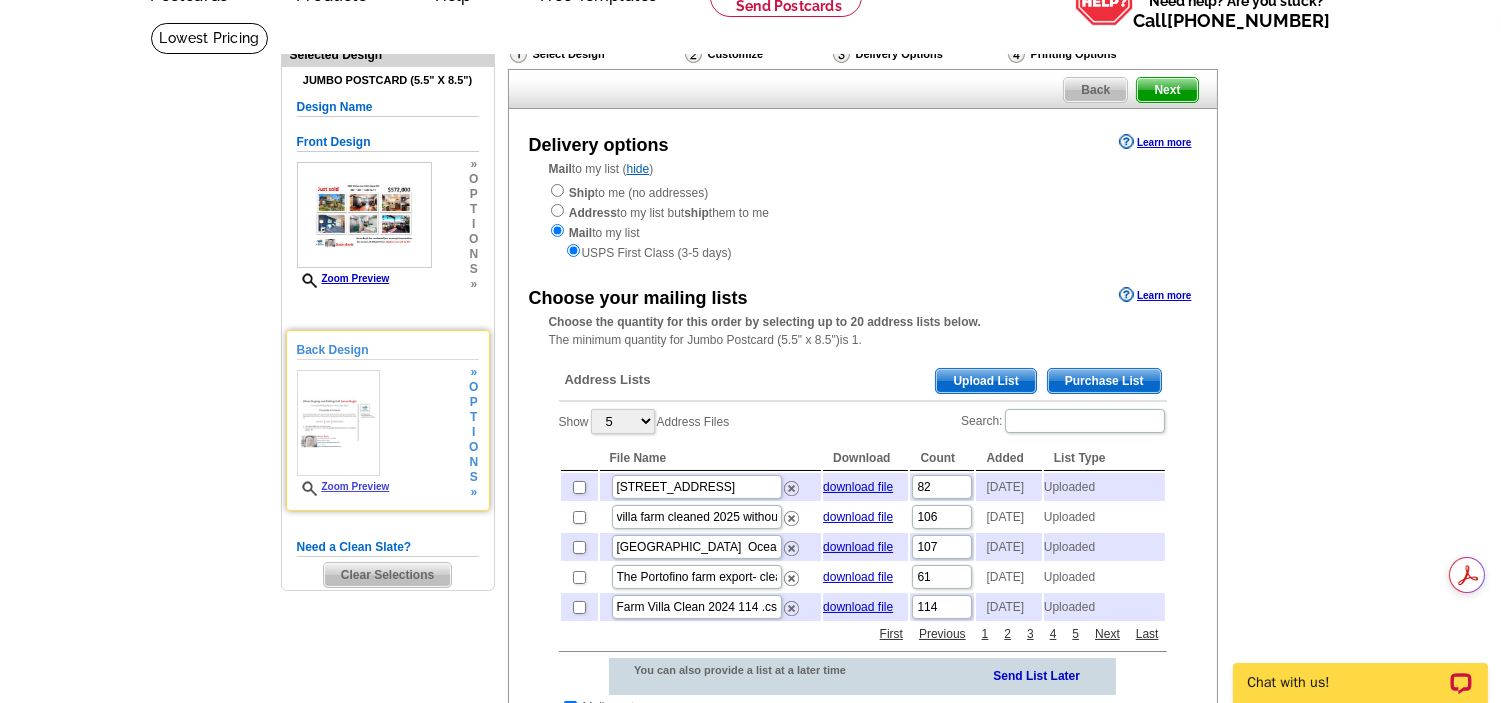 click on "Back Design" at bounding box center [388, 350] 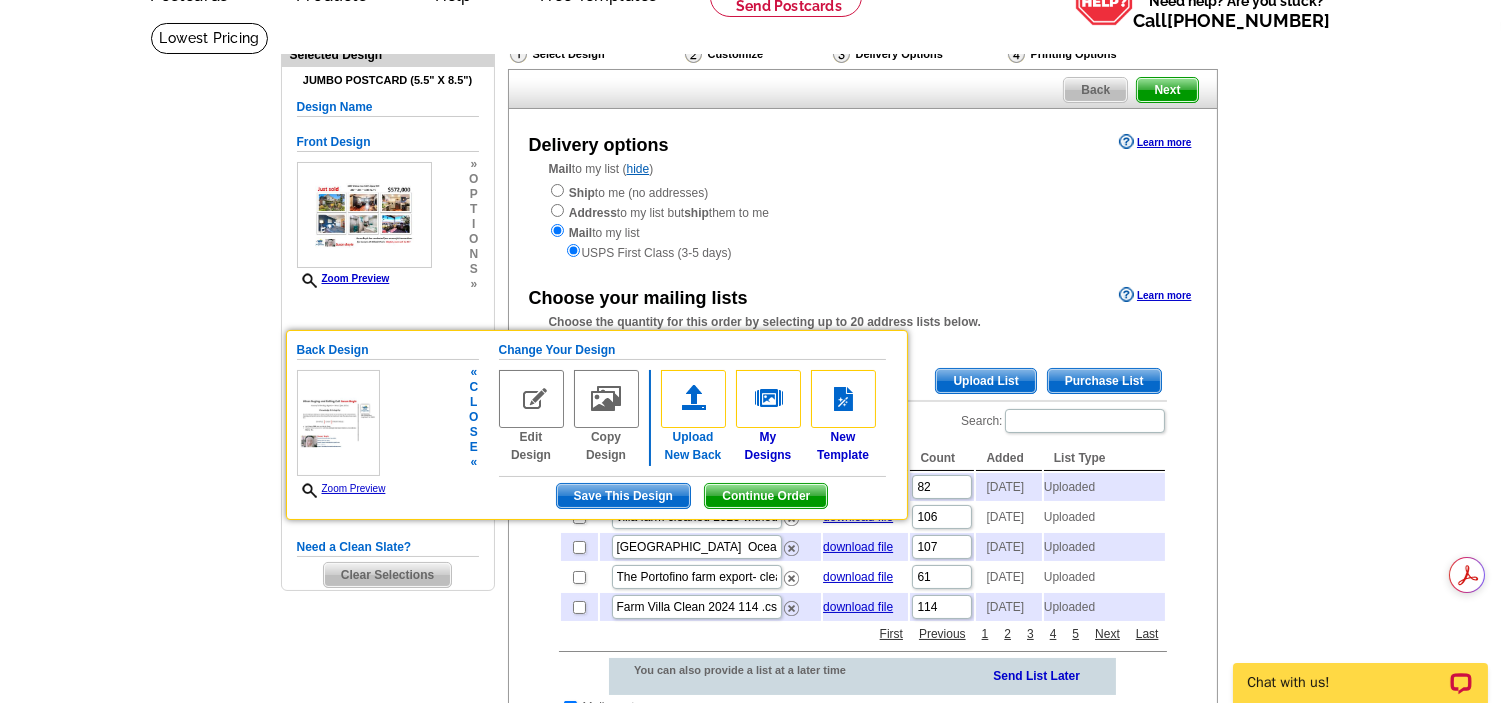 click at bounding box center (693, 399) 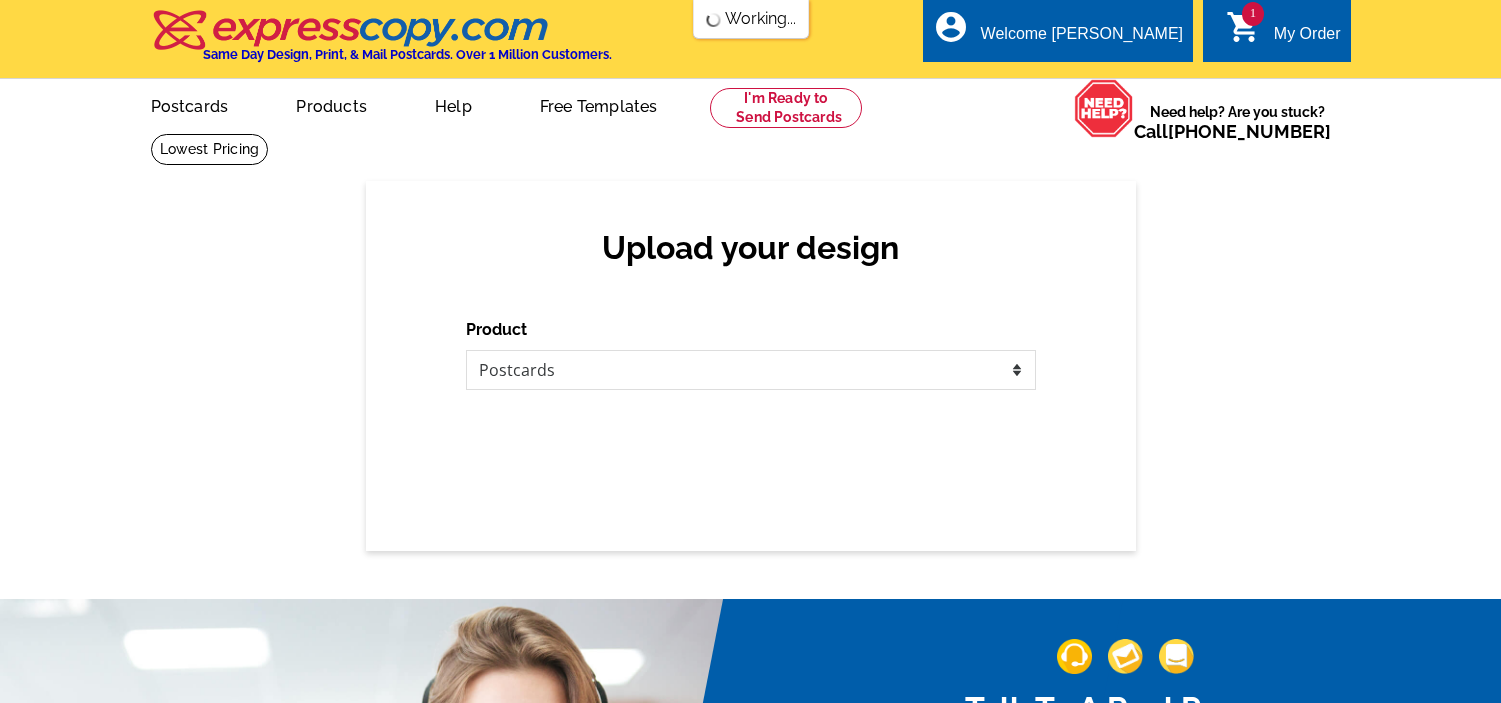 scroll, scrollTop: 0, scrollLeft: 0, axis: both 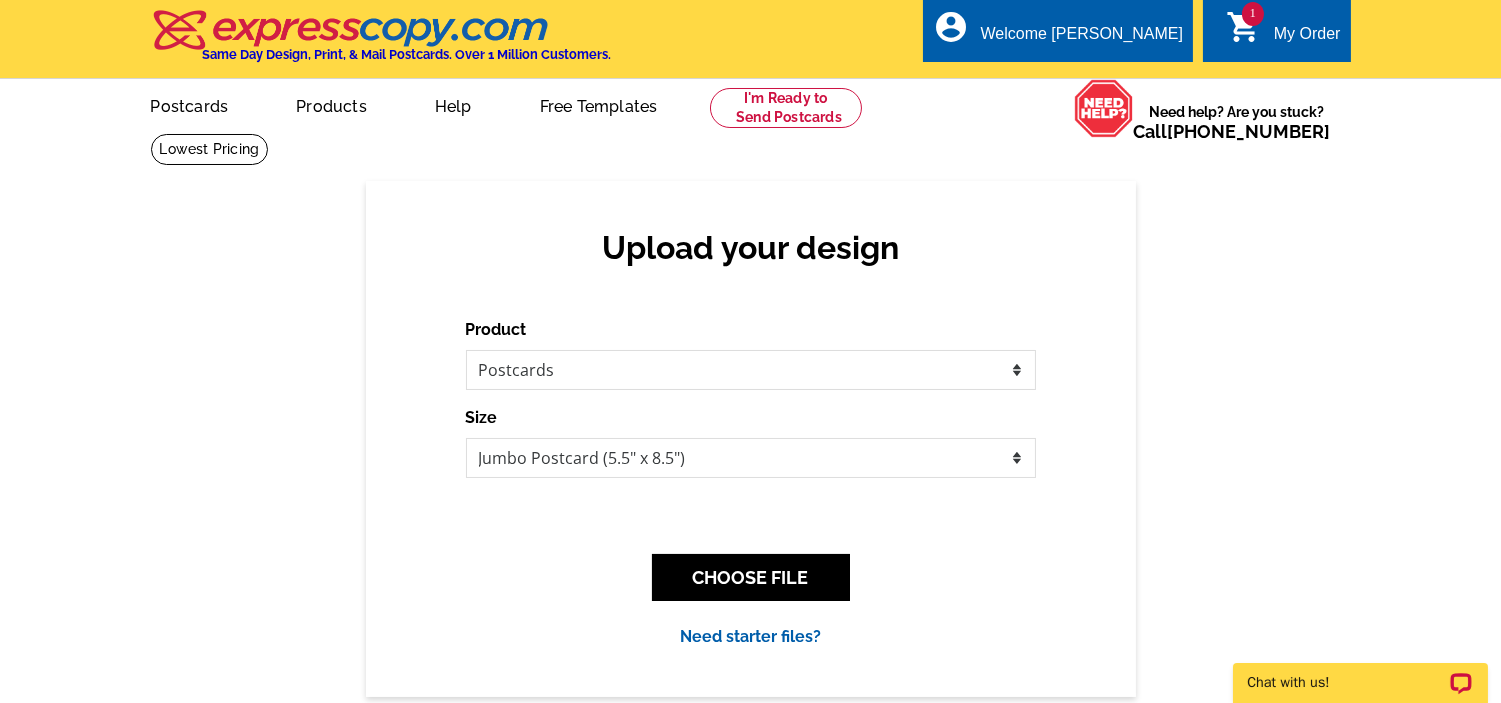 click on "My Order" at bounding box center [1307, 39] 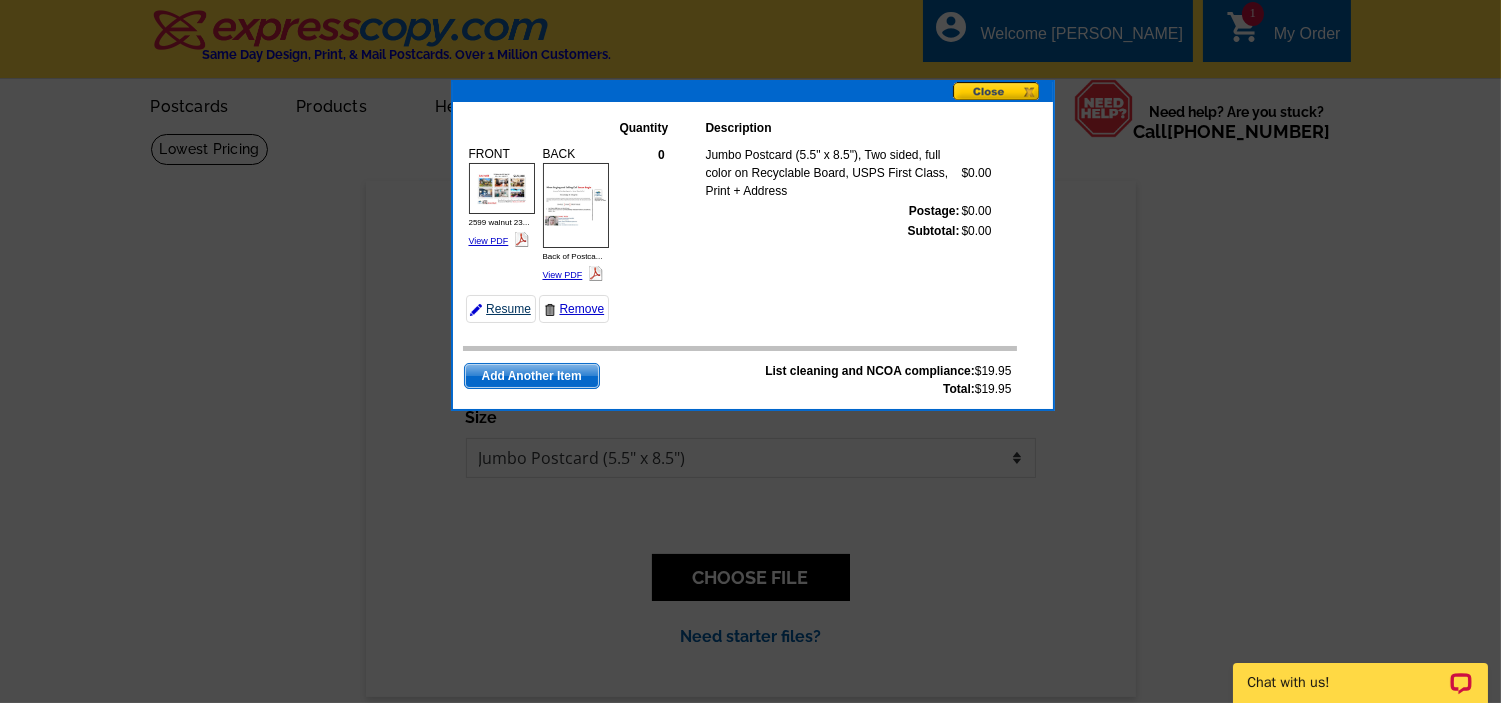 click on "Resume" at bounding box center (501, 309) 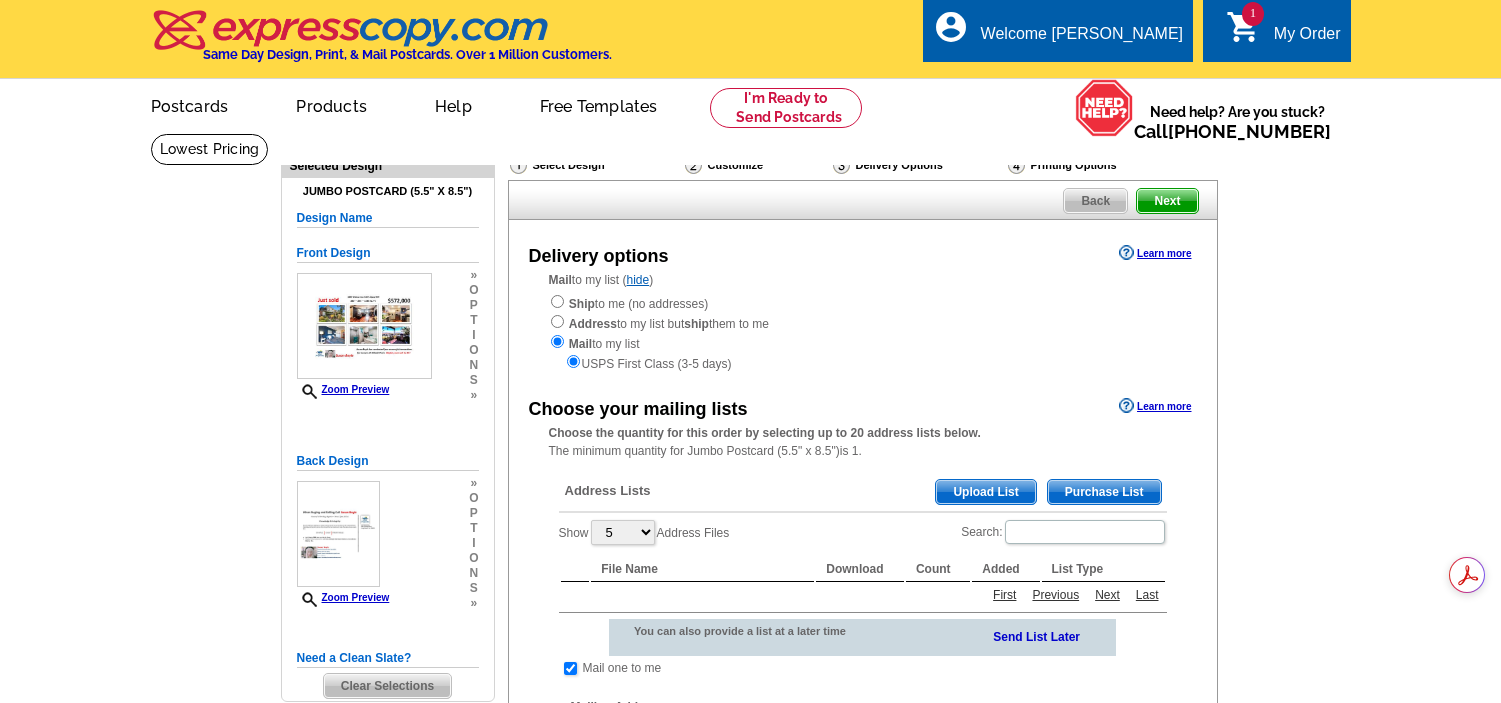 scroll, scrollTop: 0, scrollLeft: 0, axis: both 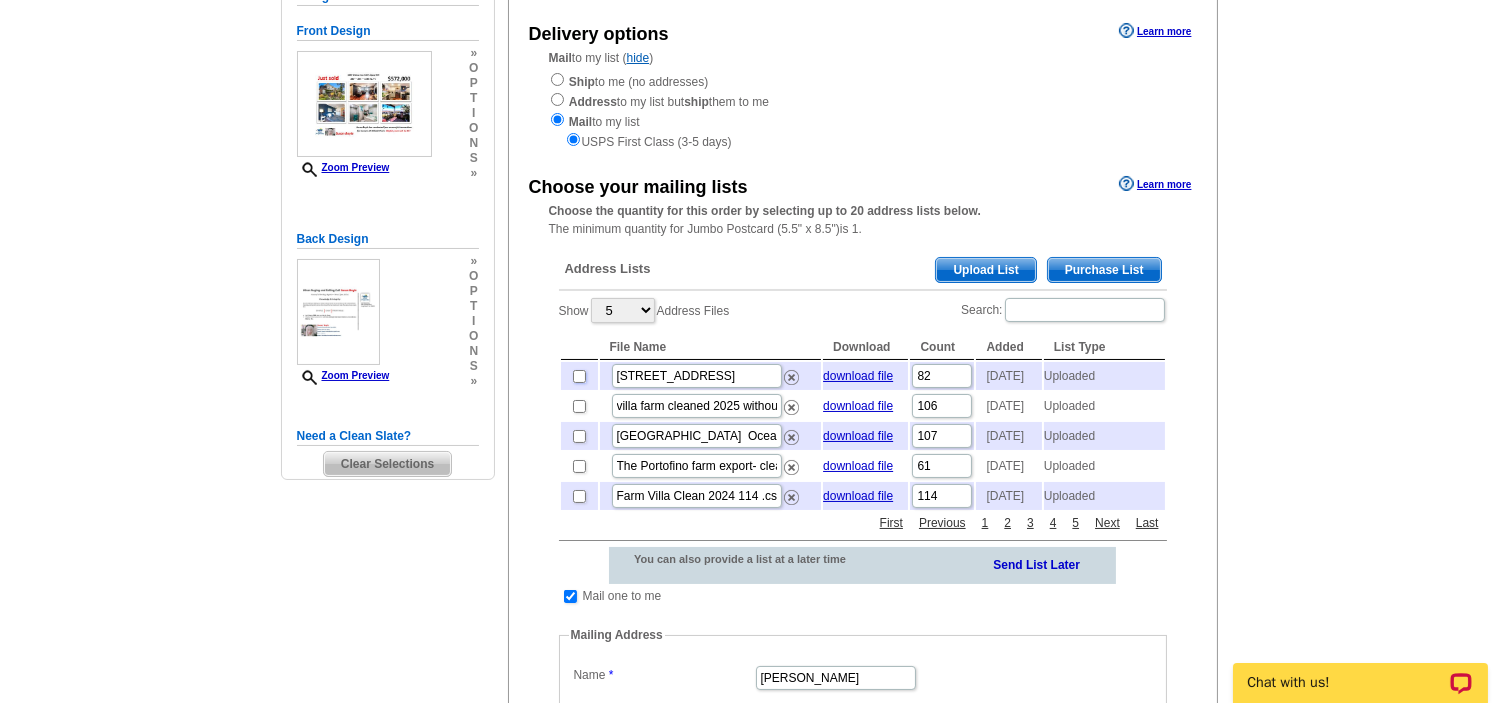 click at bounding box center (579, 376) 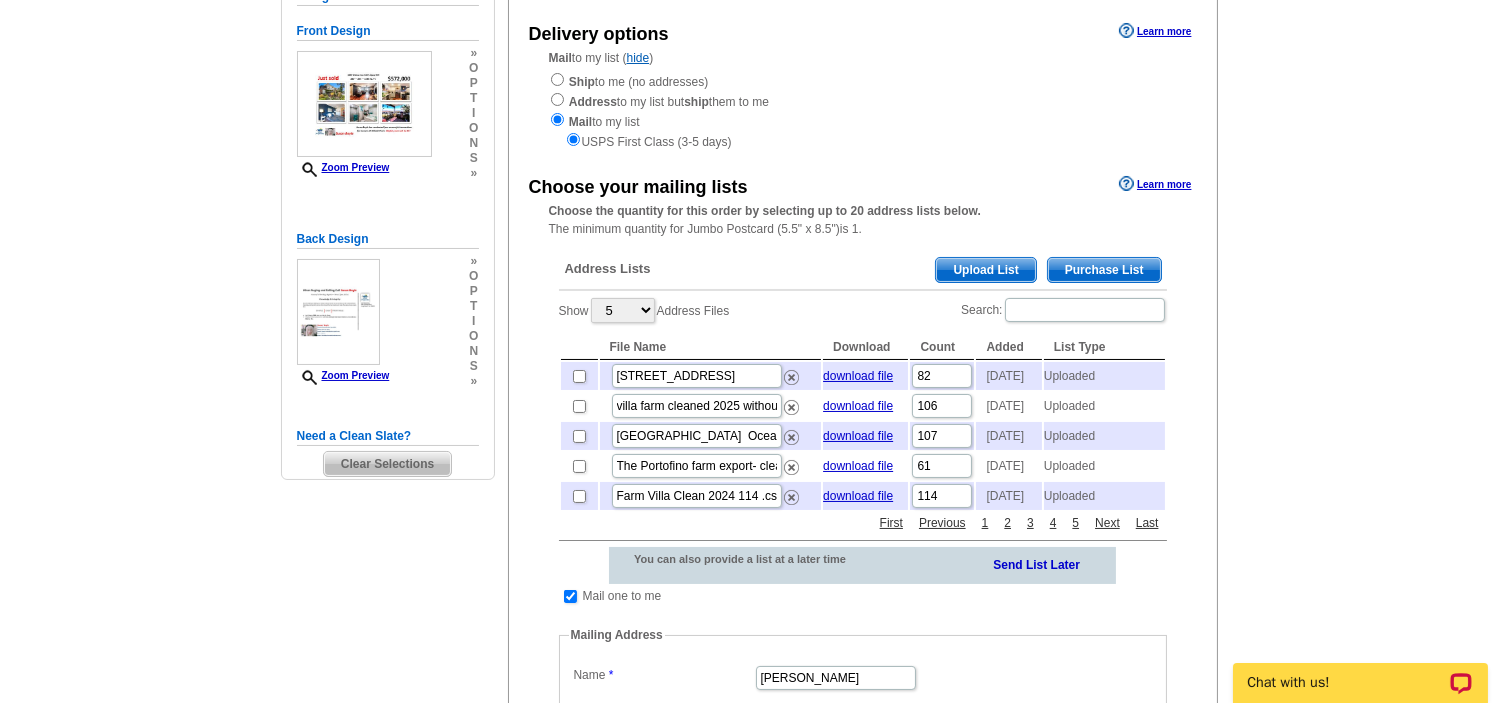checkbox on "true" 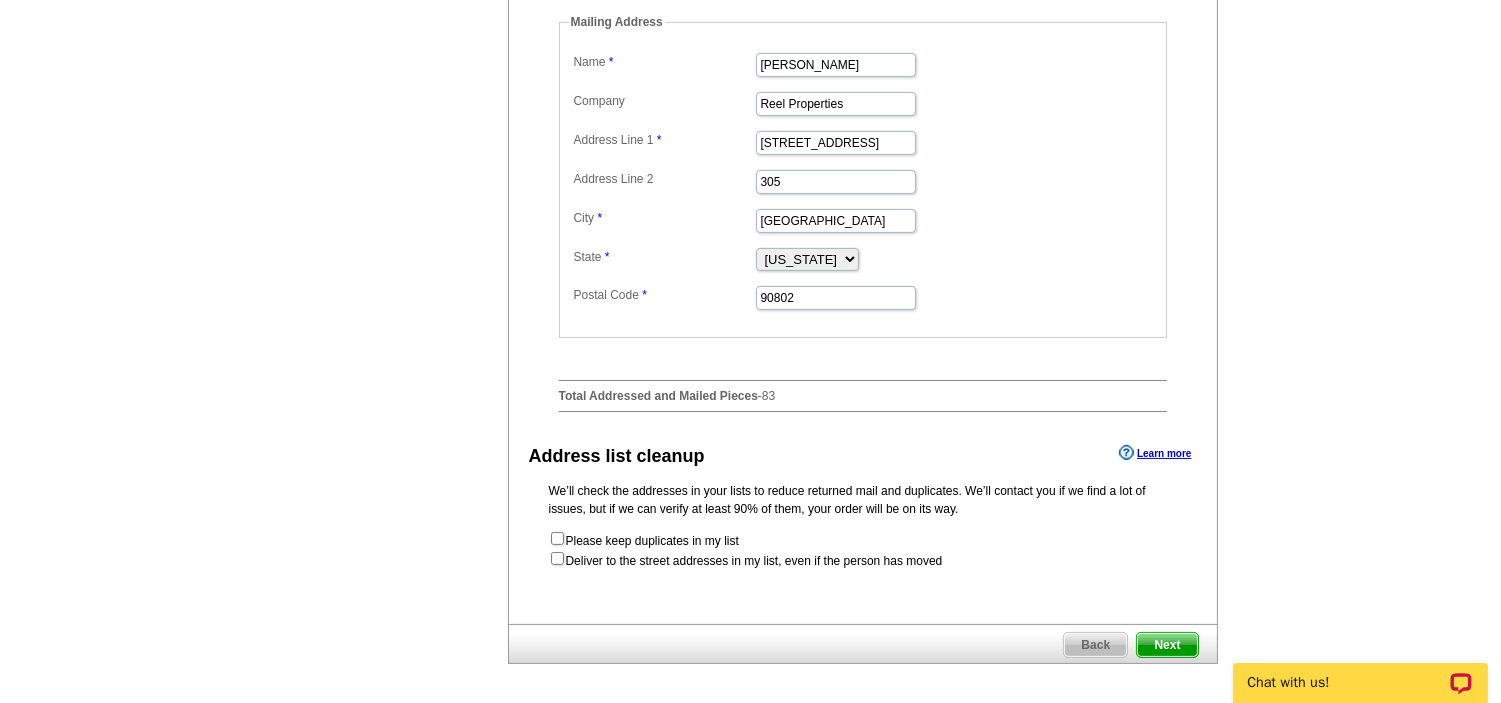 scroll, scrollTop: 888, scrollLeft: 0, axis: vertical 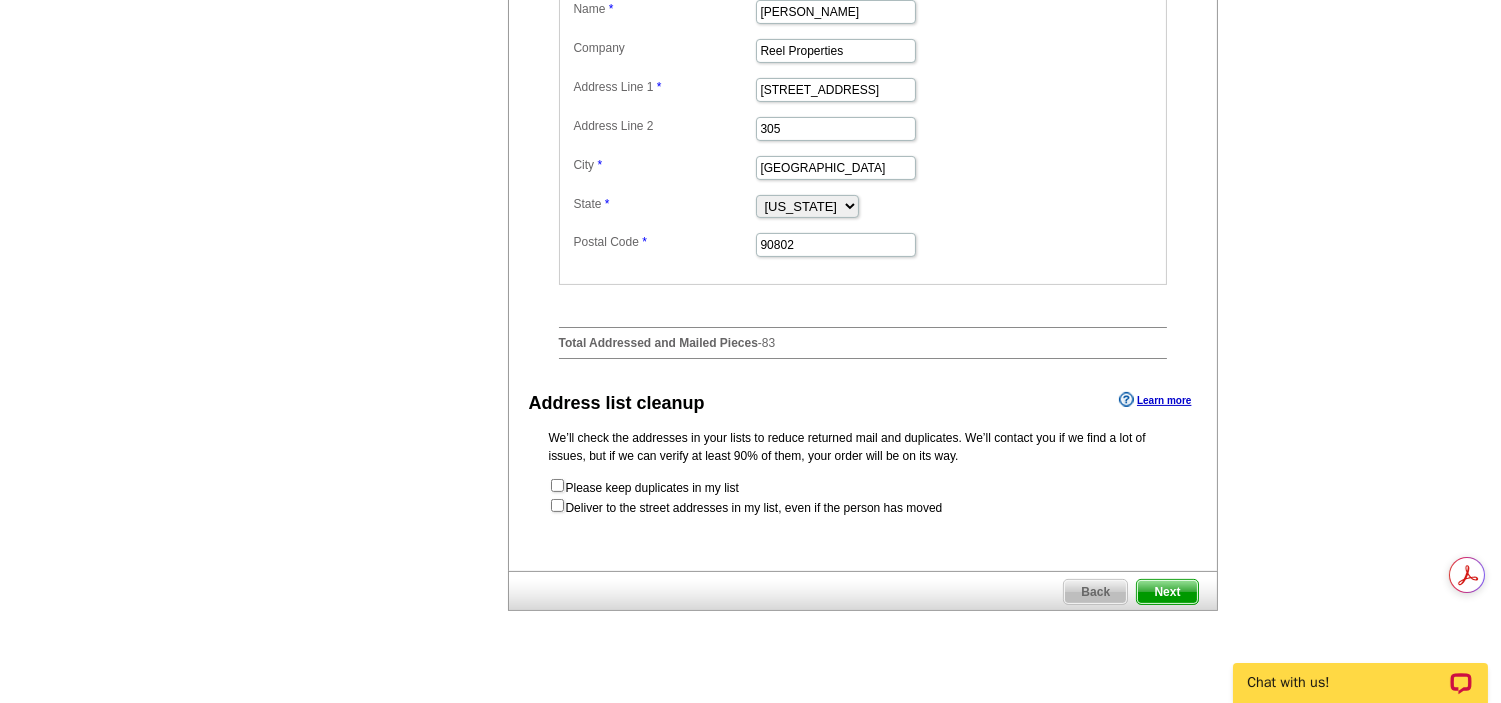 click on "Next" at bounding box center [1167, 592] 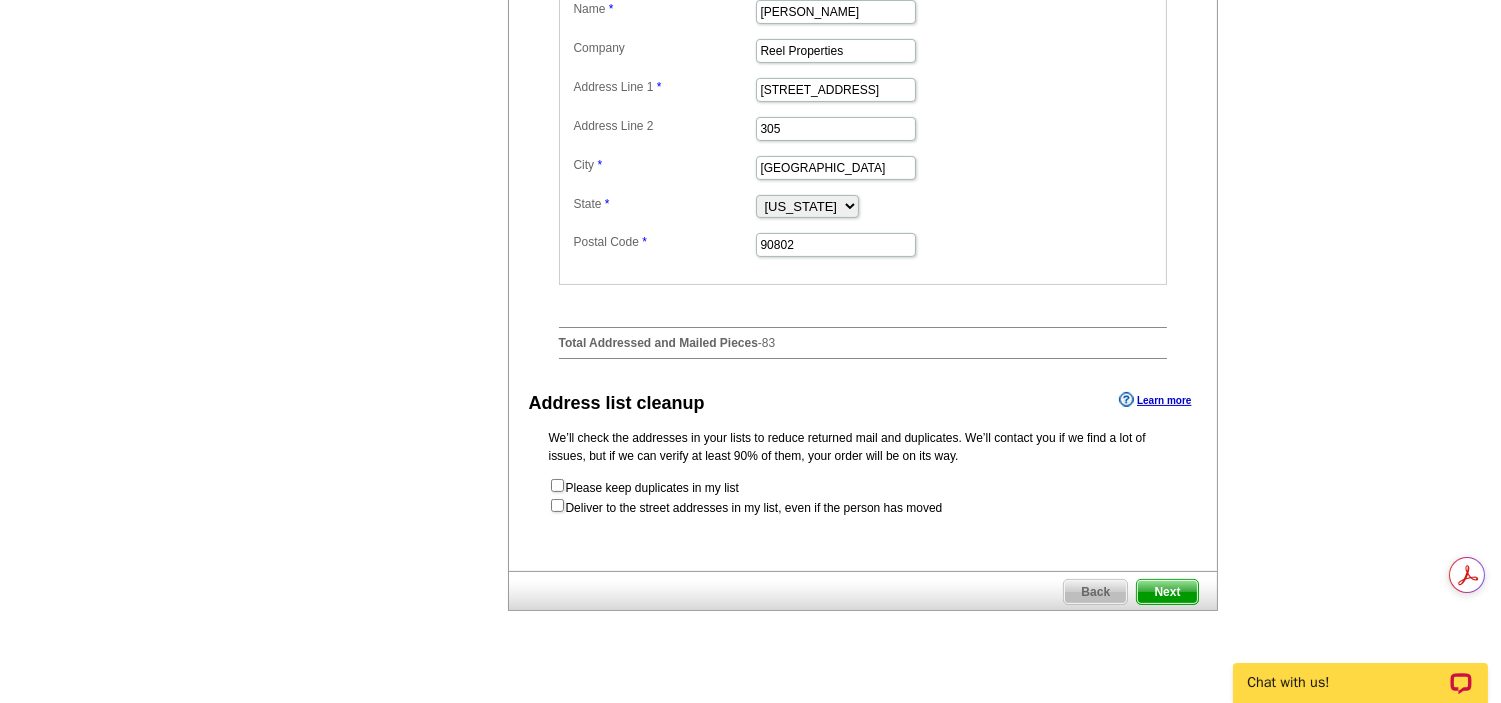 scroll, scrollTop: 0, scrollLeft: 0, axis: both 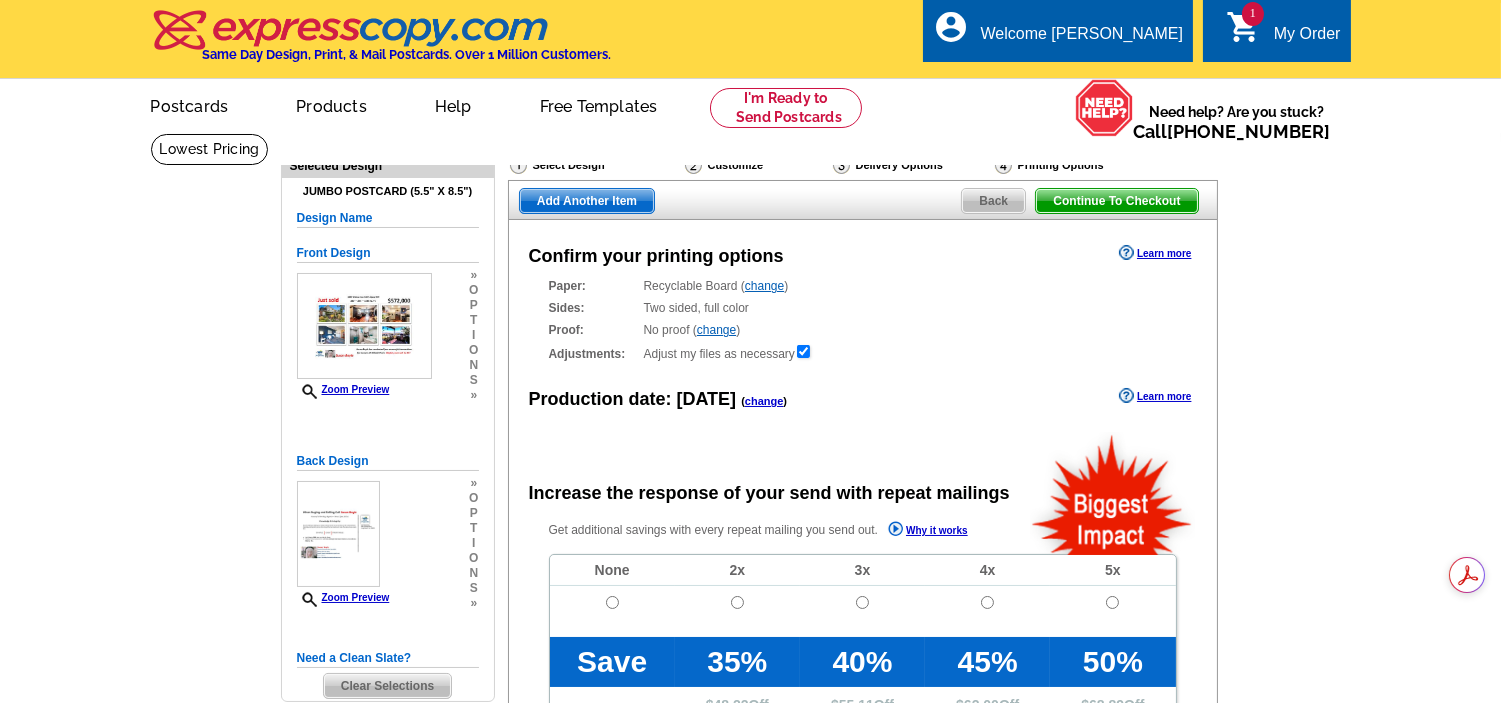 radio on "false" 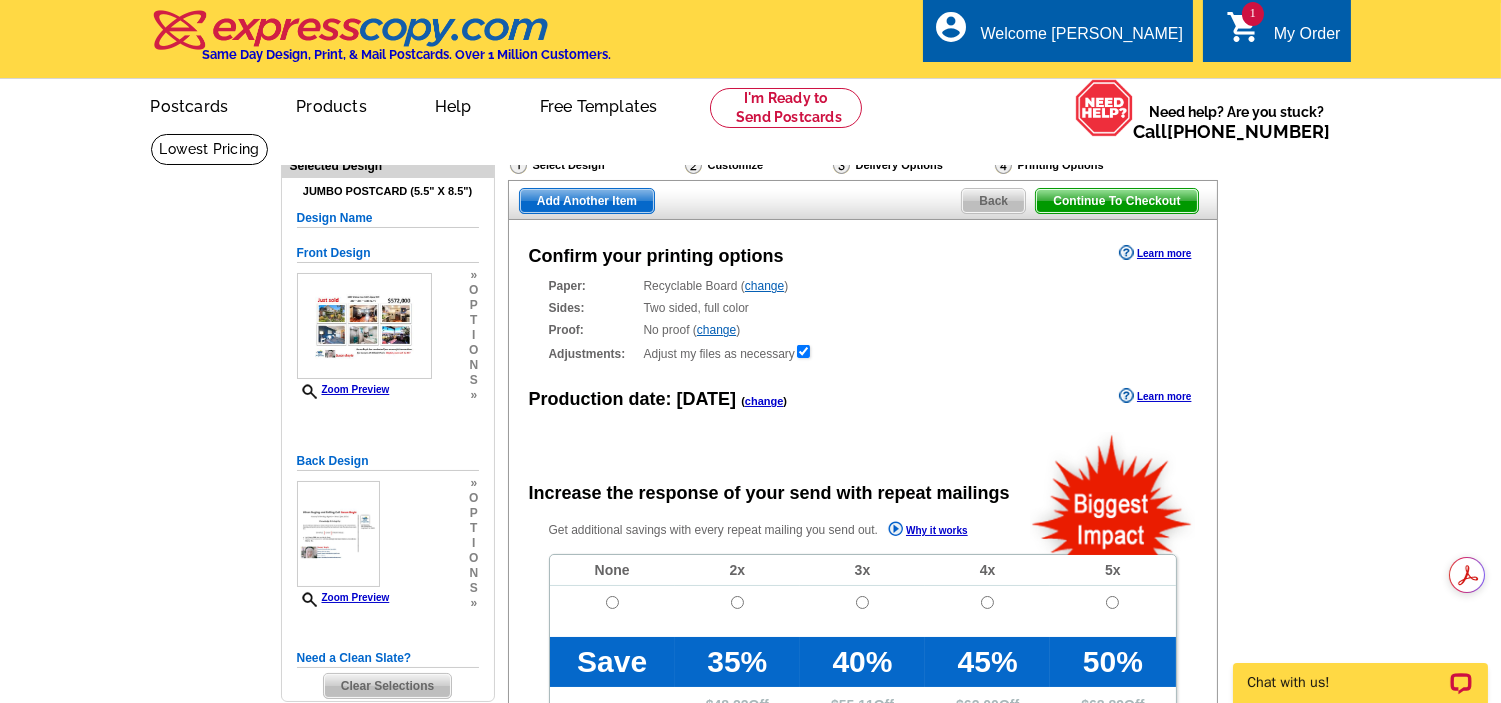 scroll, scrollTop: 0, scrollLeft: 0, axis: both 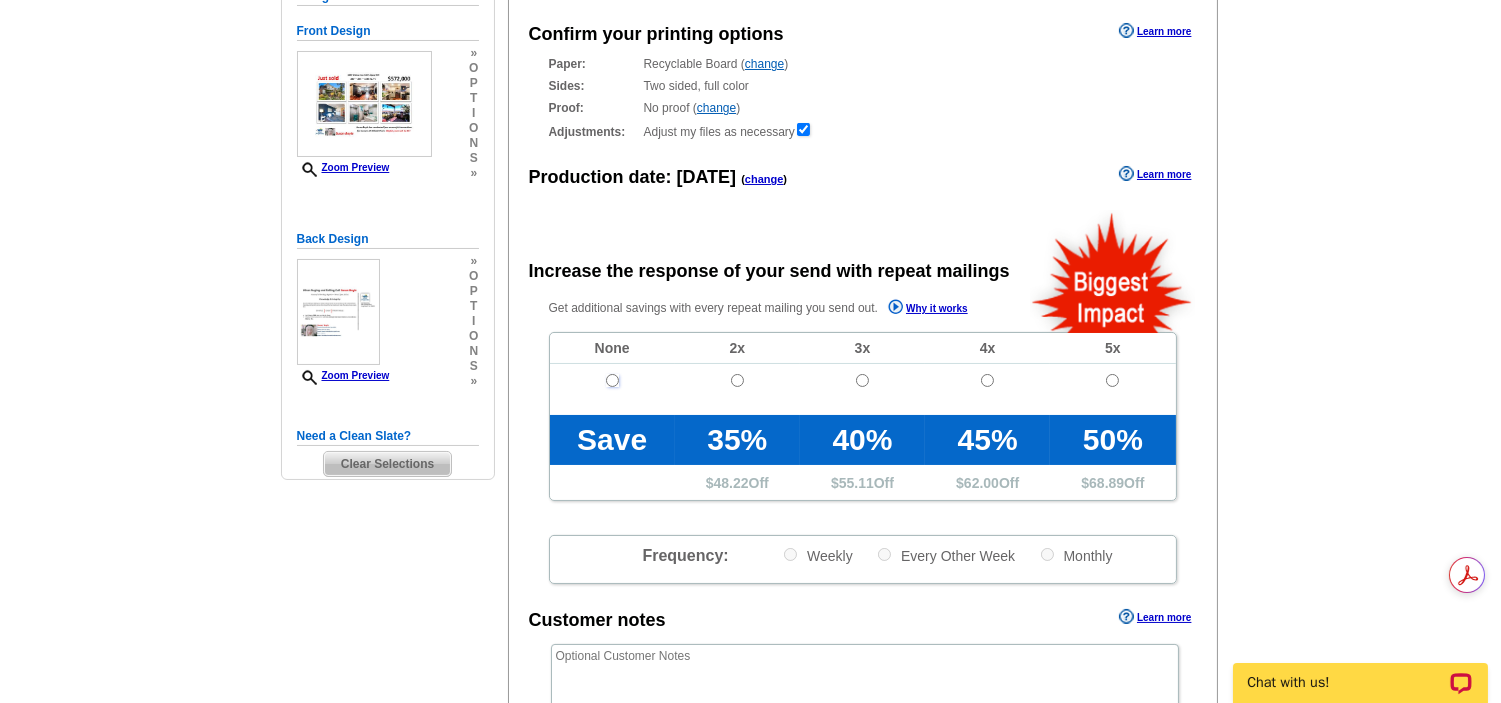 click at bounding box center (612, 380) 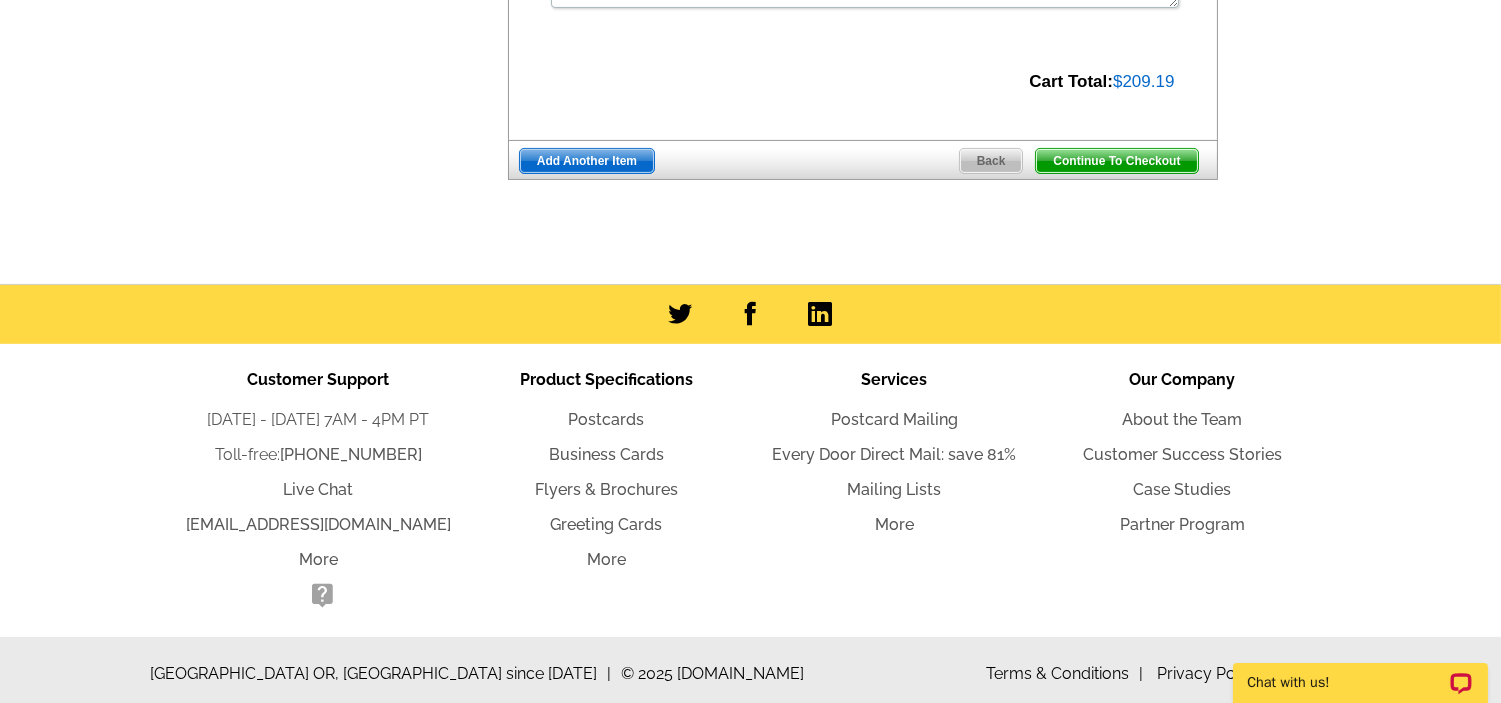 scroll, scrollTop: 944, scrollLeft: 0, axis: vertical 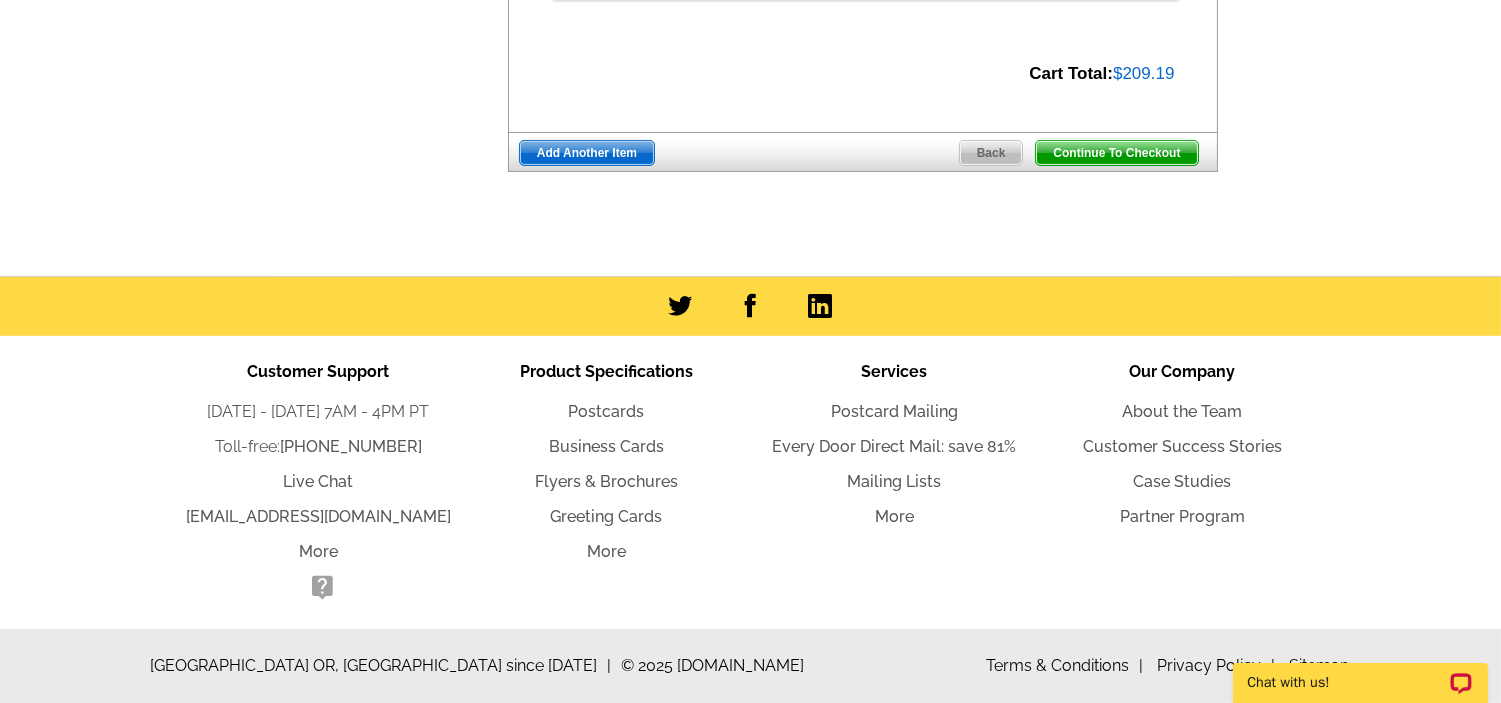 click on "Continue To Checkout" at bounding box center [1116, 153] 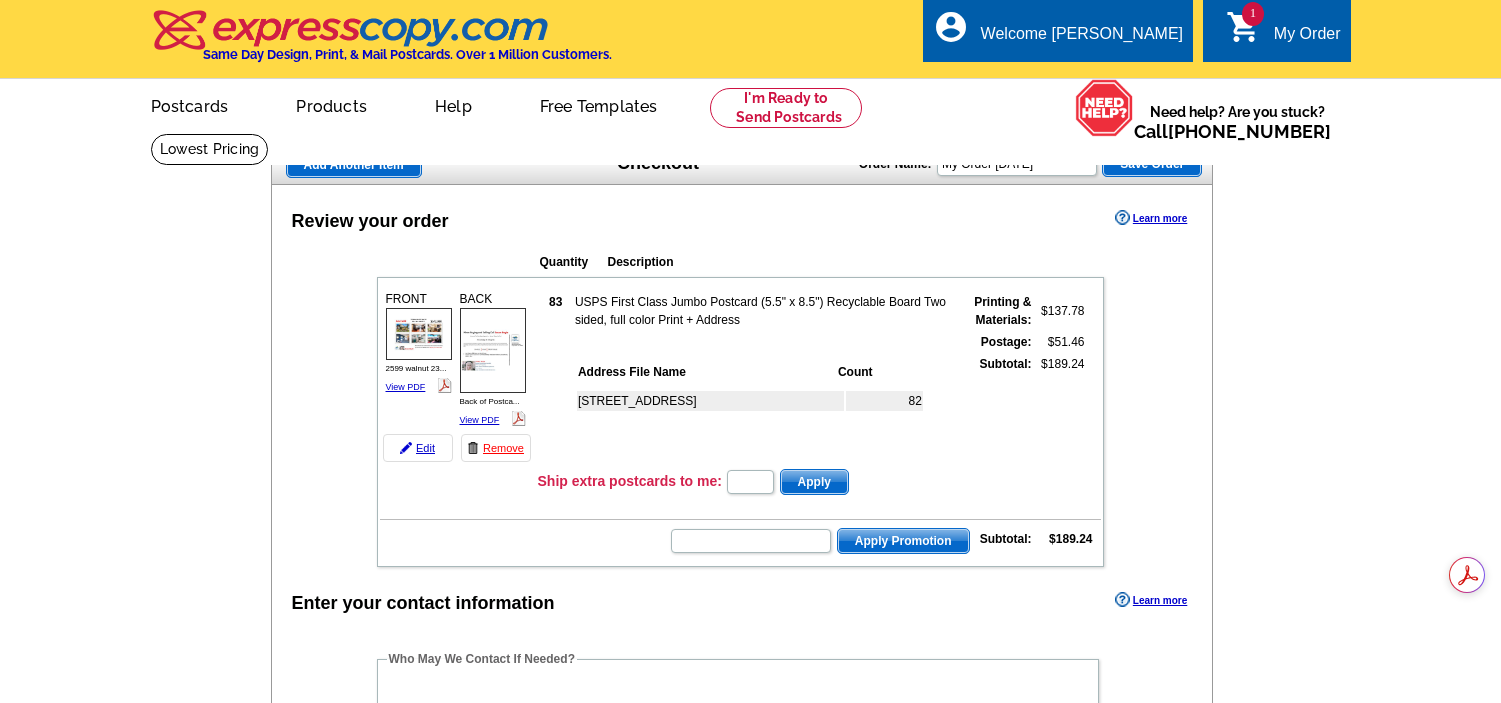 scroll, scrollTop: 0, scrollLeft: 0, axis: both 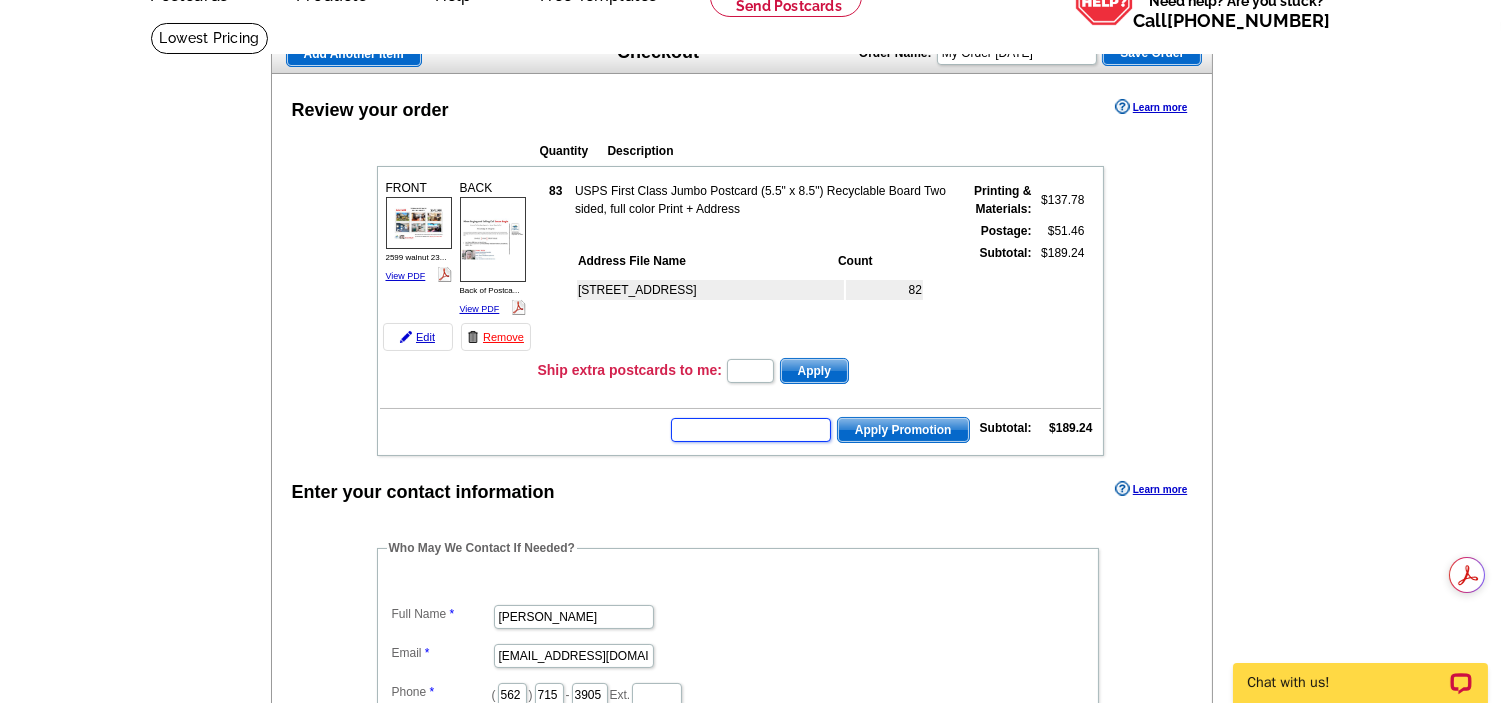 click at bounding box center (751, 430) 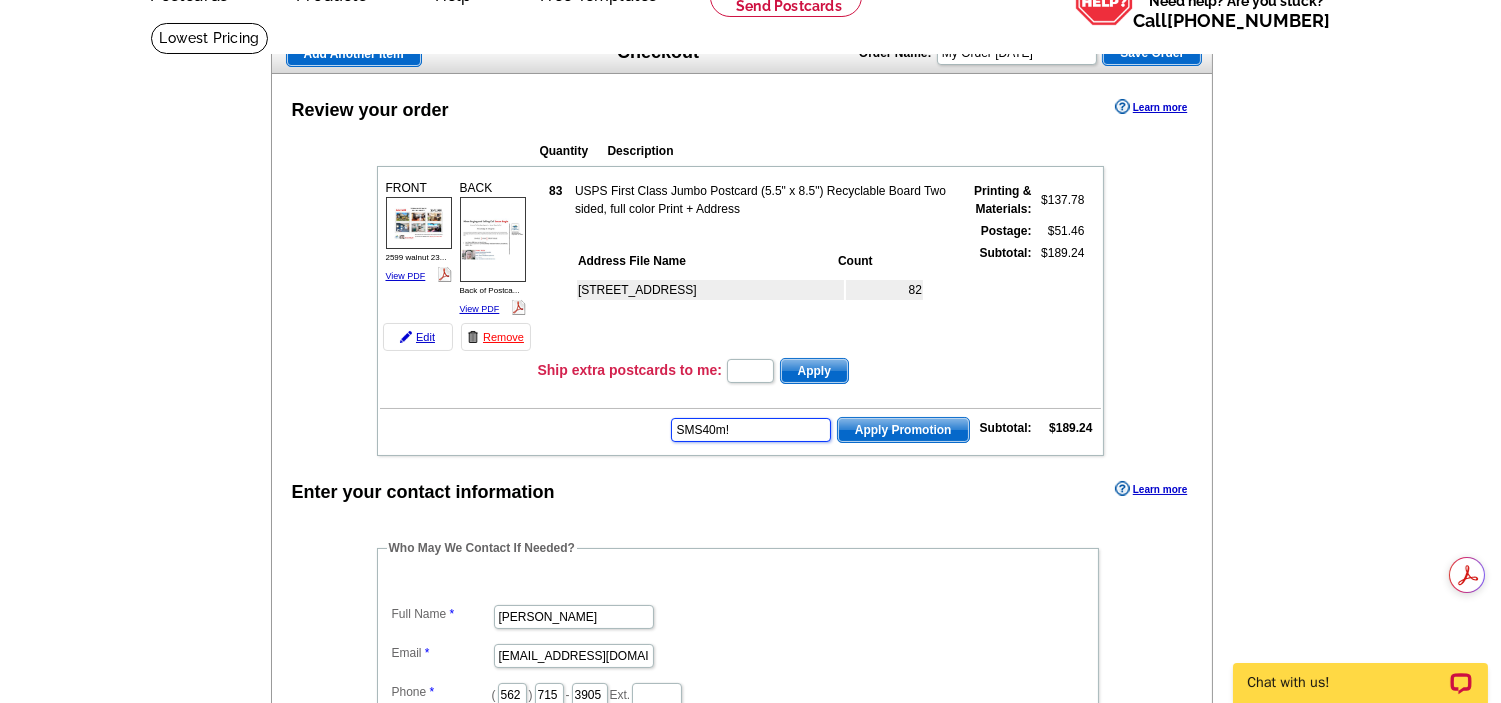 type on "SMS40m!" 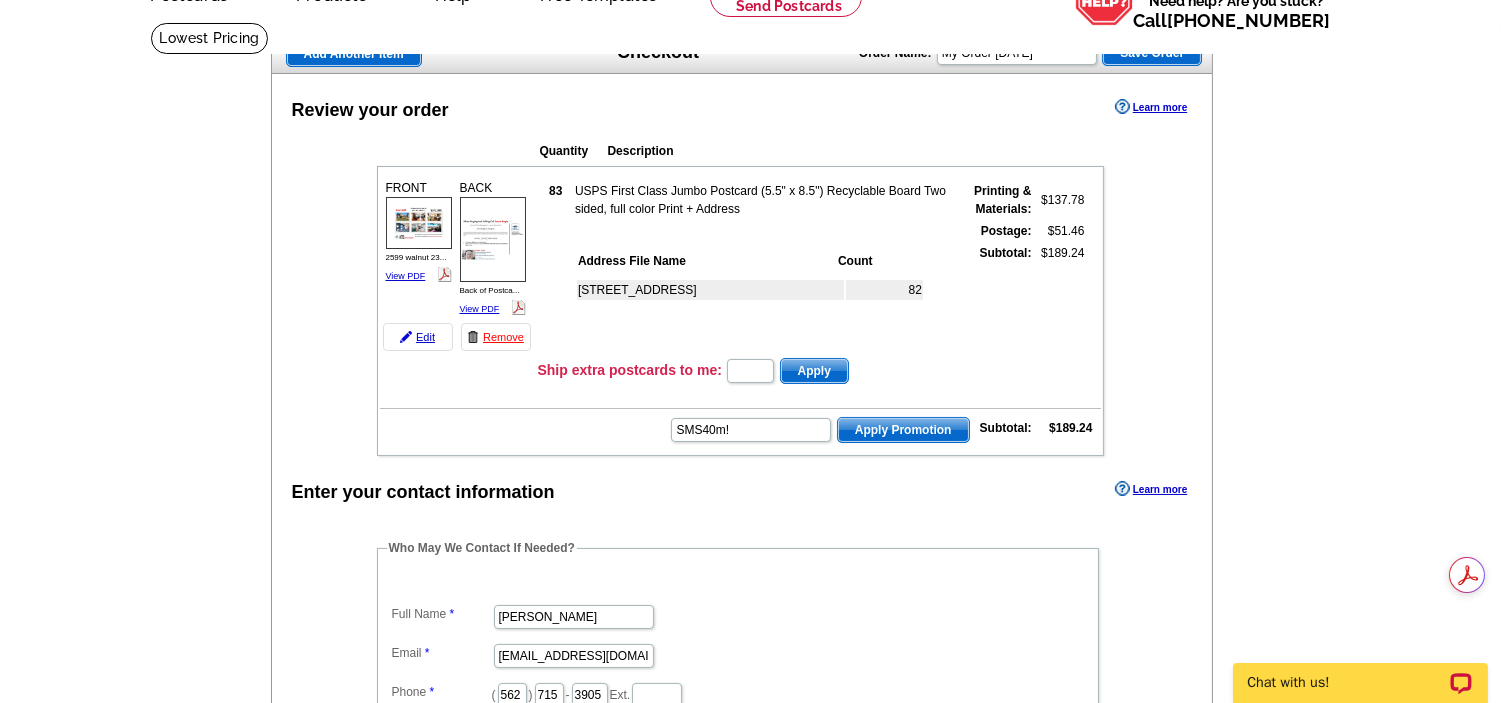 click on "Apply Promotion" at bounding box center [903, 430] 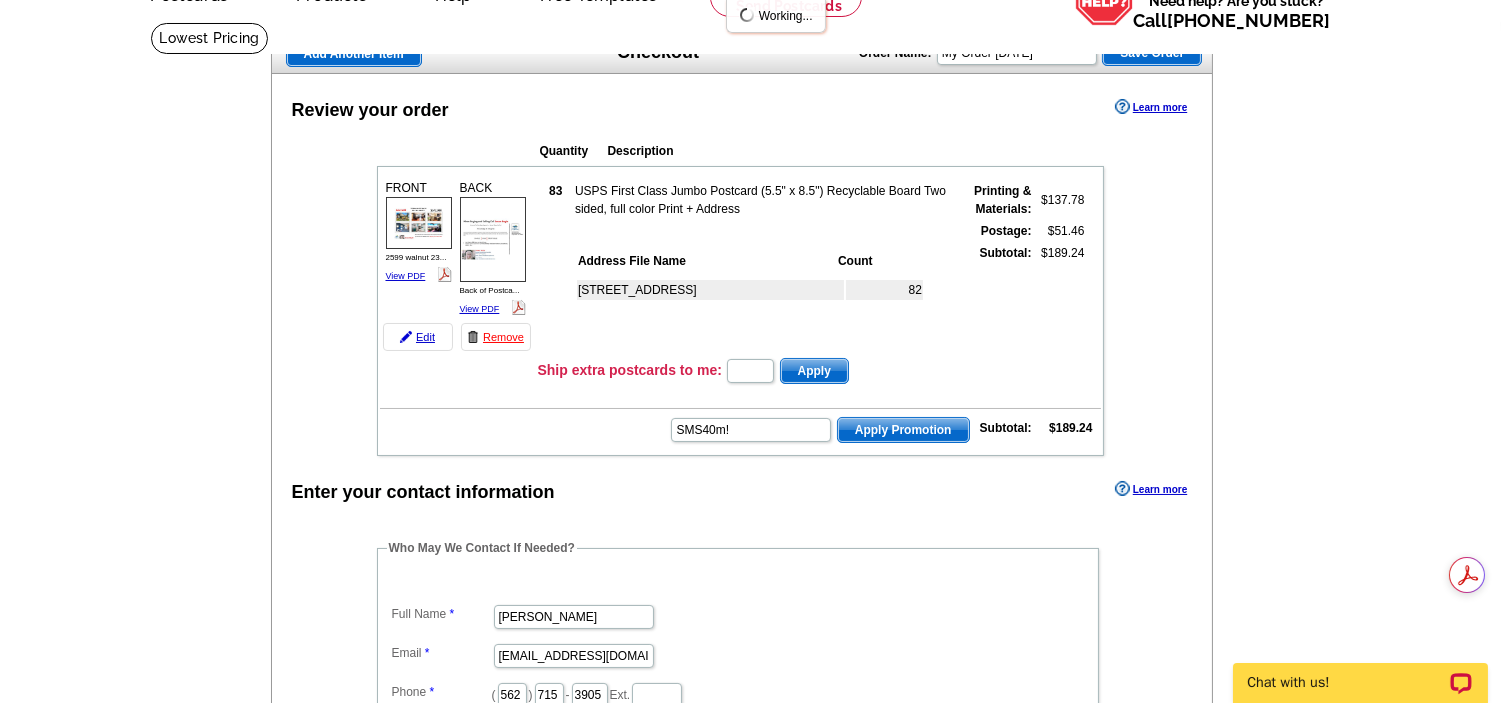 scroll, scrollTop: 0, scrollLeft: 0, axis: both 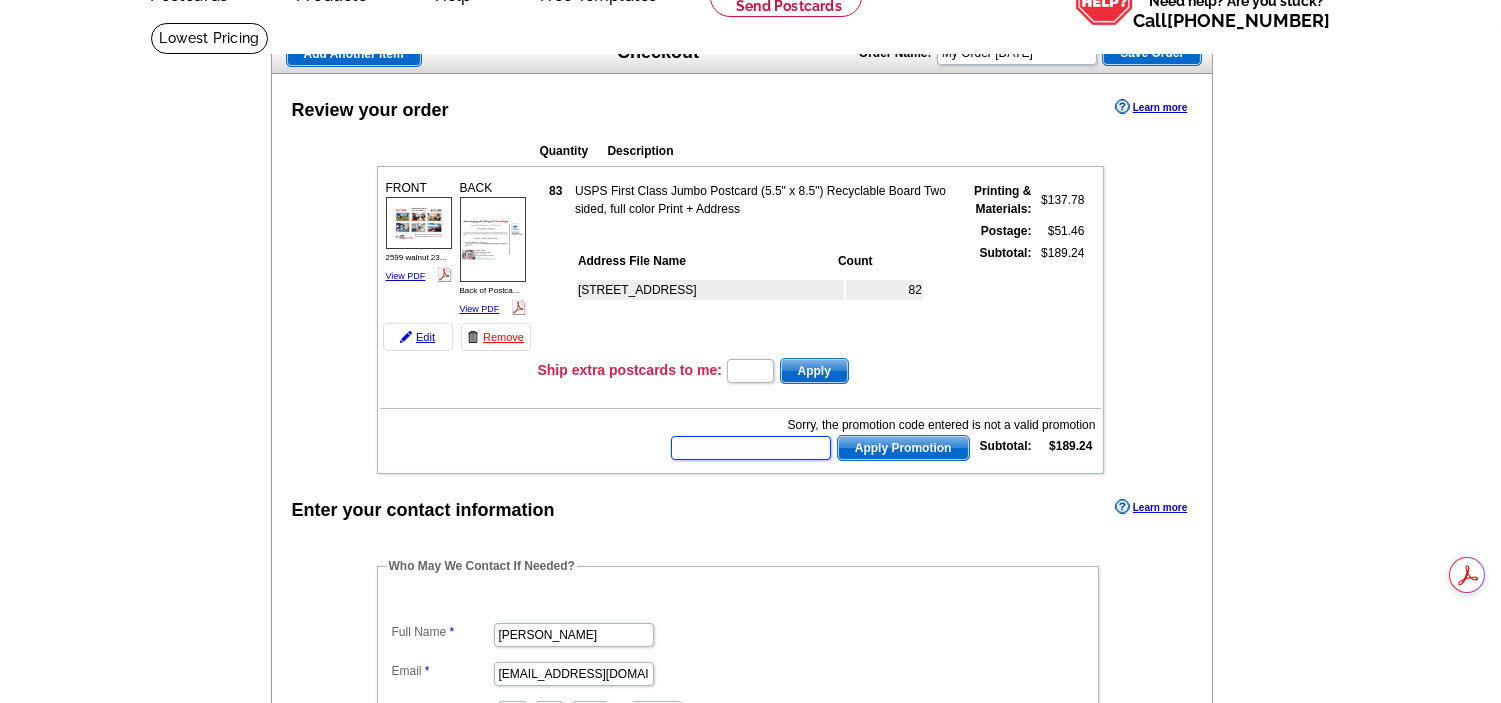 click at bounding box center [751, 448] 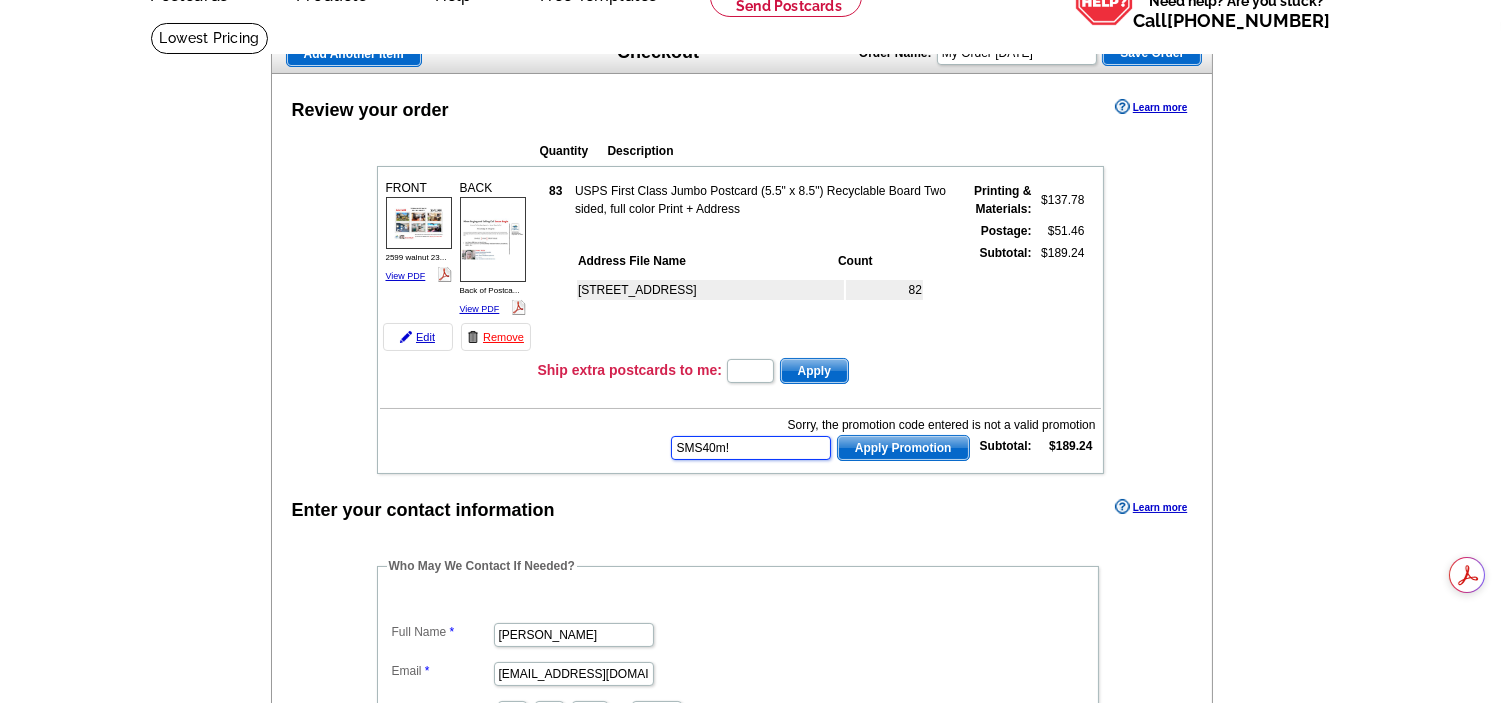 type on "SMS40m!" 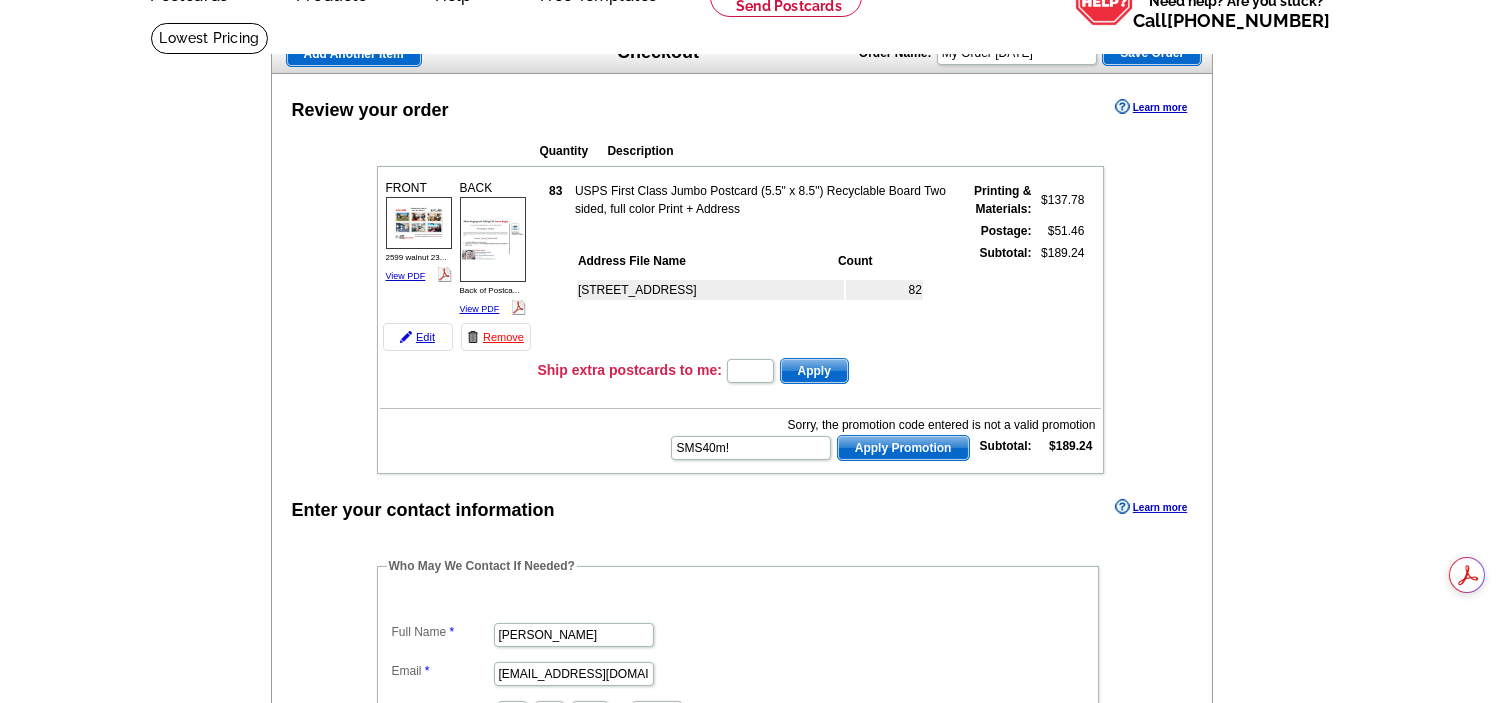 click on "Apply Promotion" at bounding box center [903, 448] 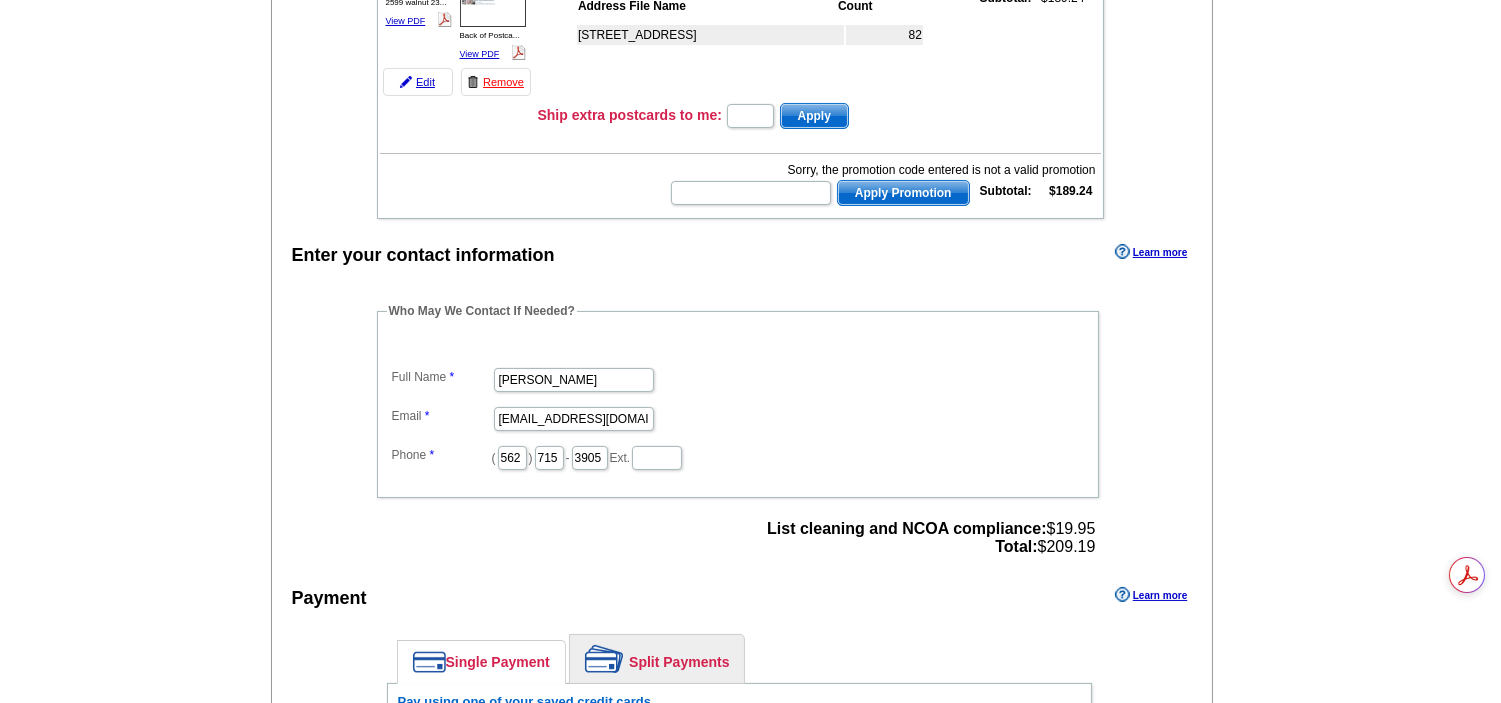 scroll, scrollTop: 0, scrollLeft: 0, axis: both 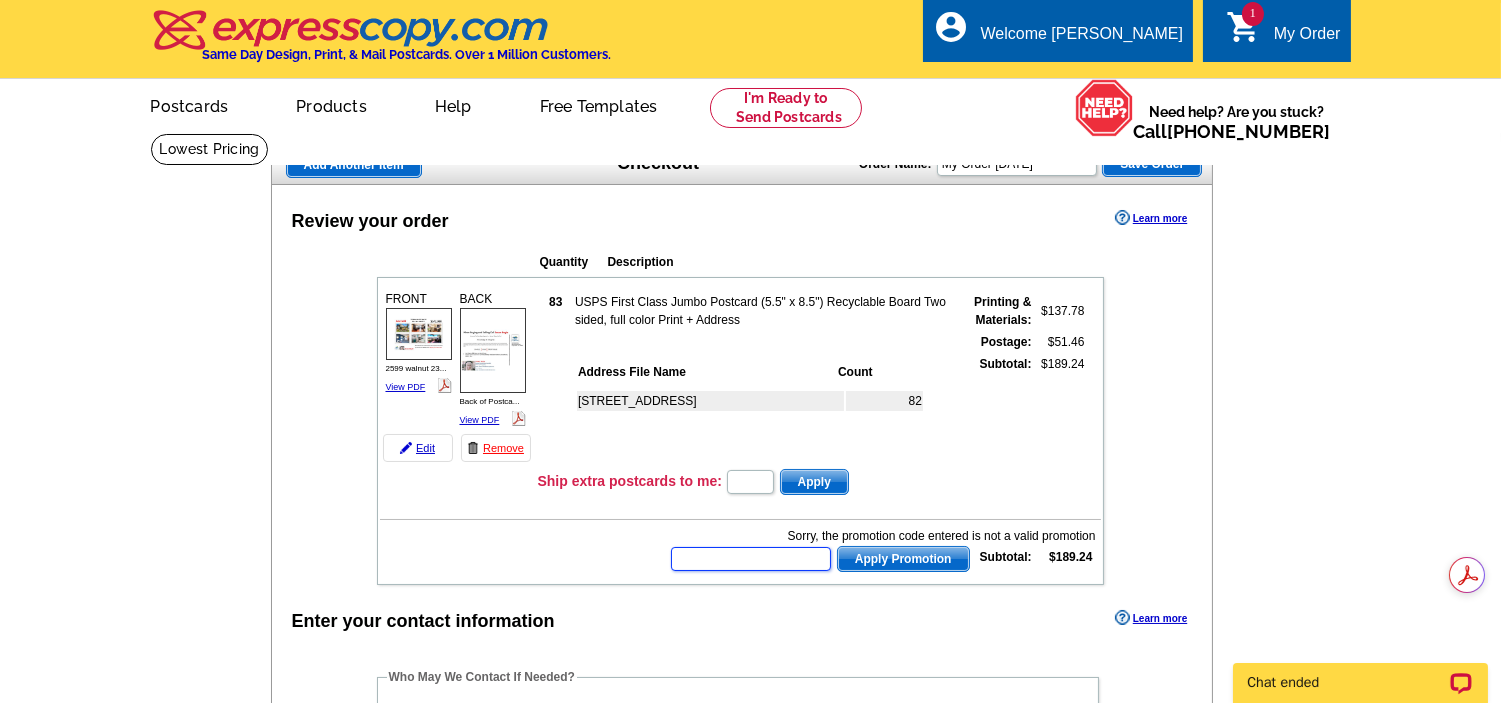 click at bounding box center (751, 559) 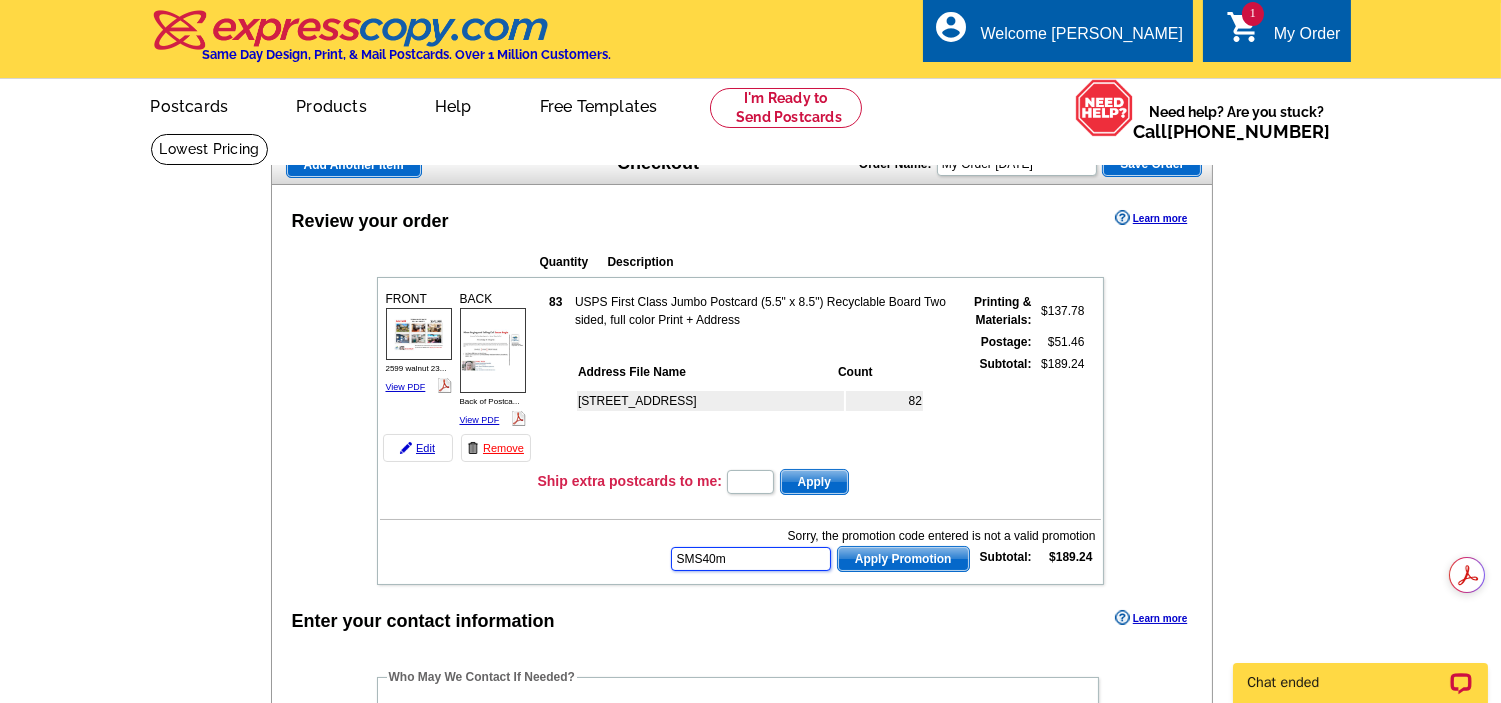 type on "SMS40m" 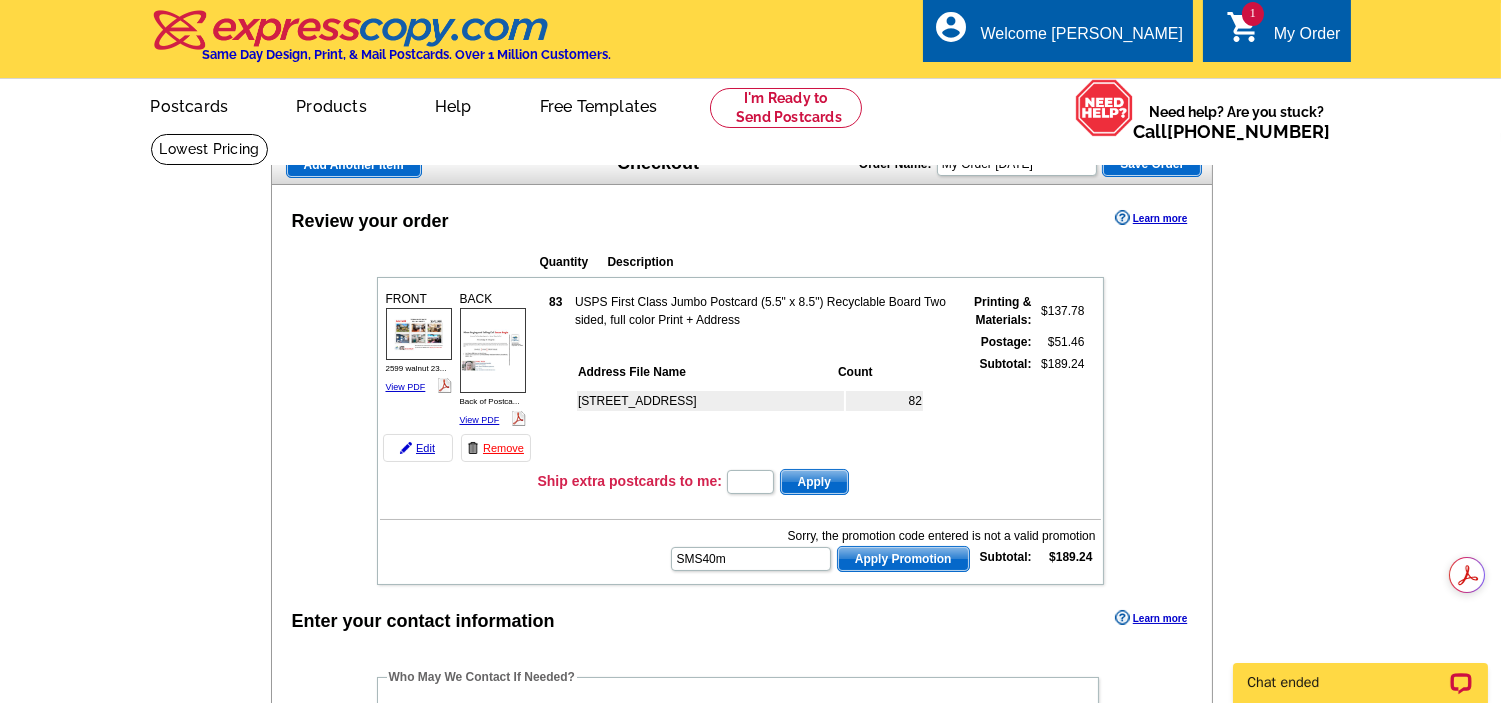 click on "Apply Promotion" at bounding box center (903, 559) 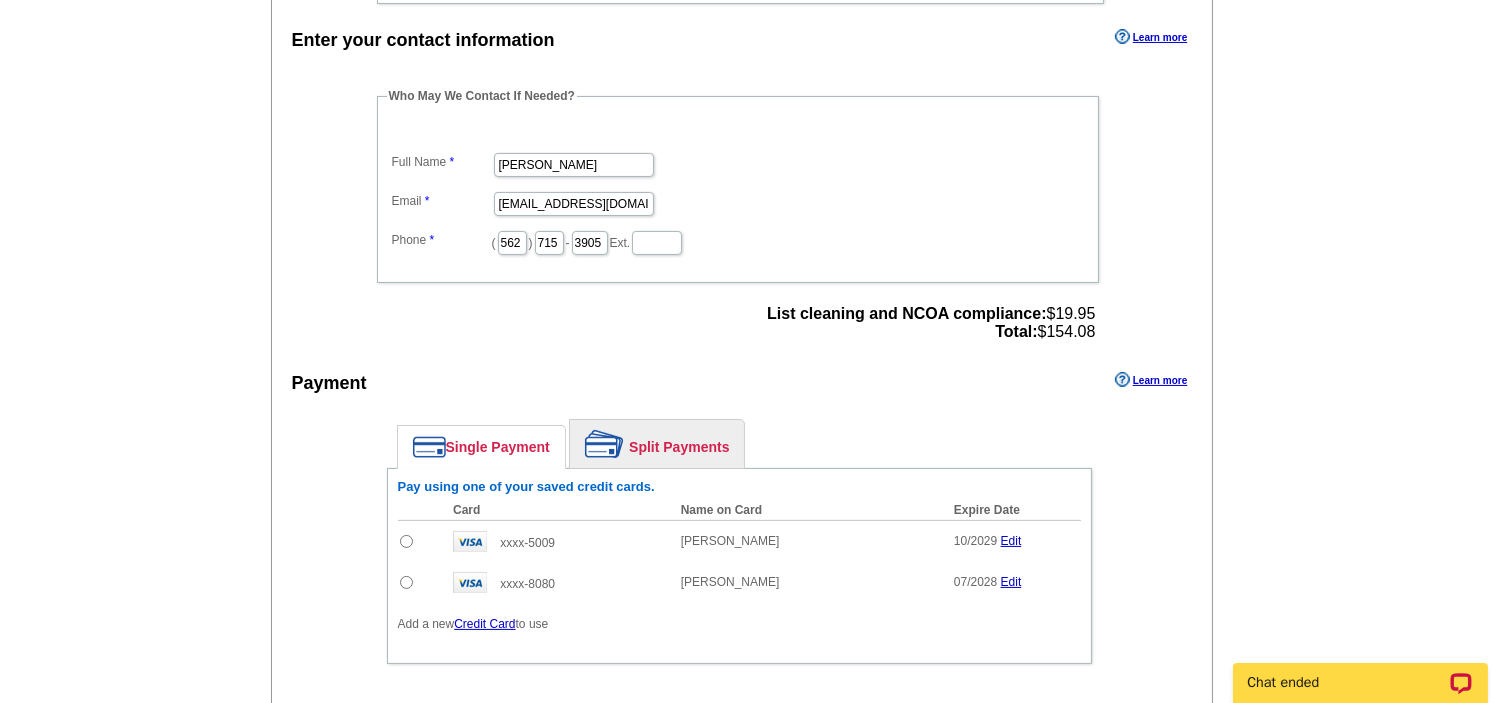 scroll, scrollTop: 666, scrollLeft: 0, axis: vertical 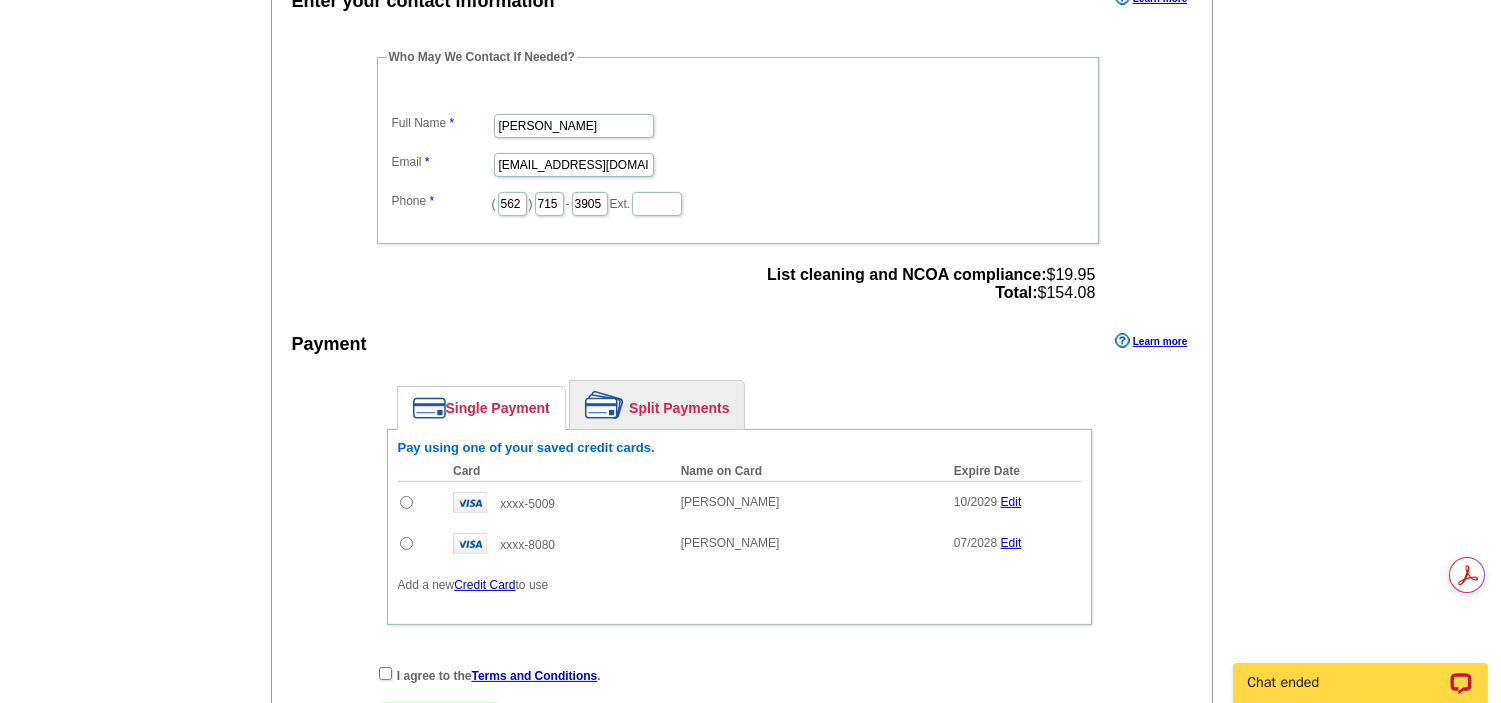 click at bounding box center [406, 502] 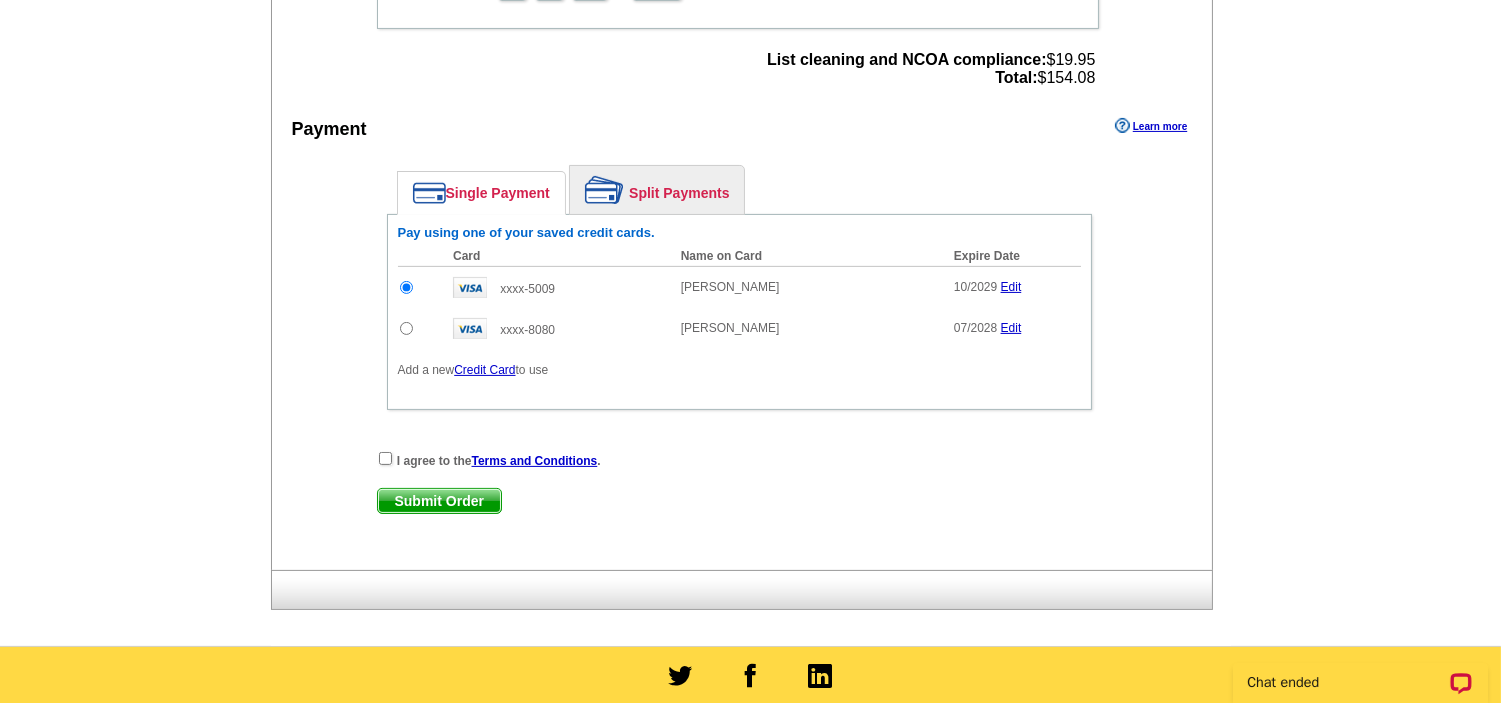 scroll, scrollTop: 888, scrollLeft: 0, axis: vertical 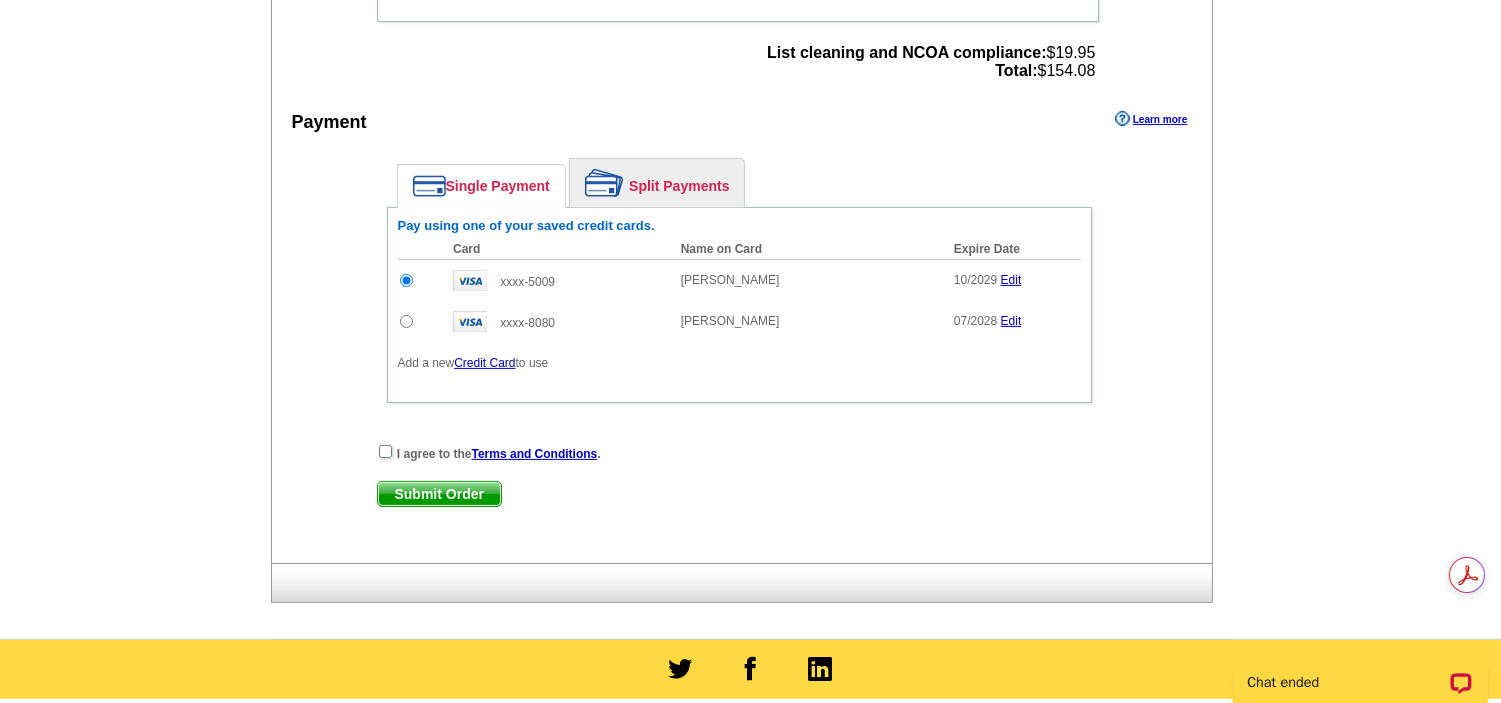 click at bounding box center (385, 451) 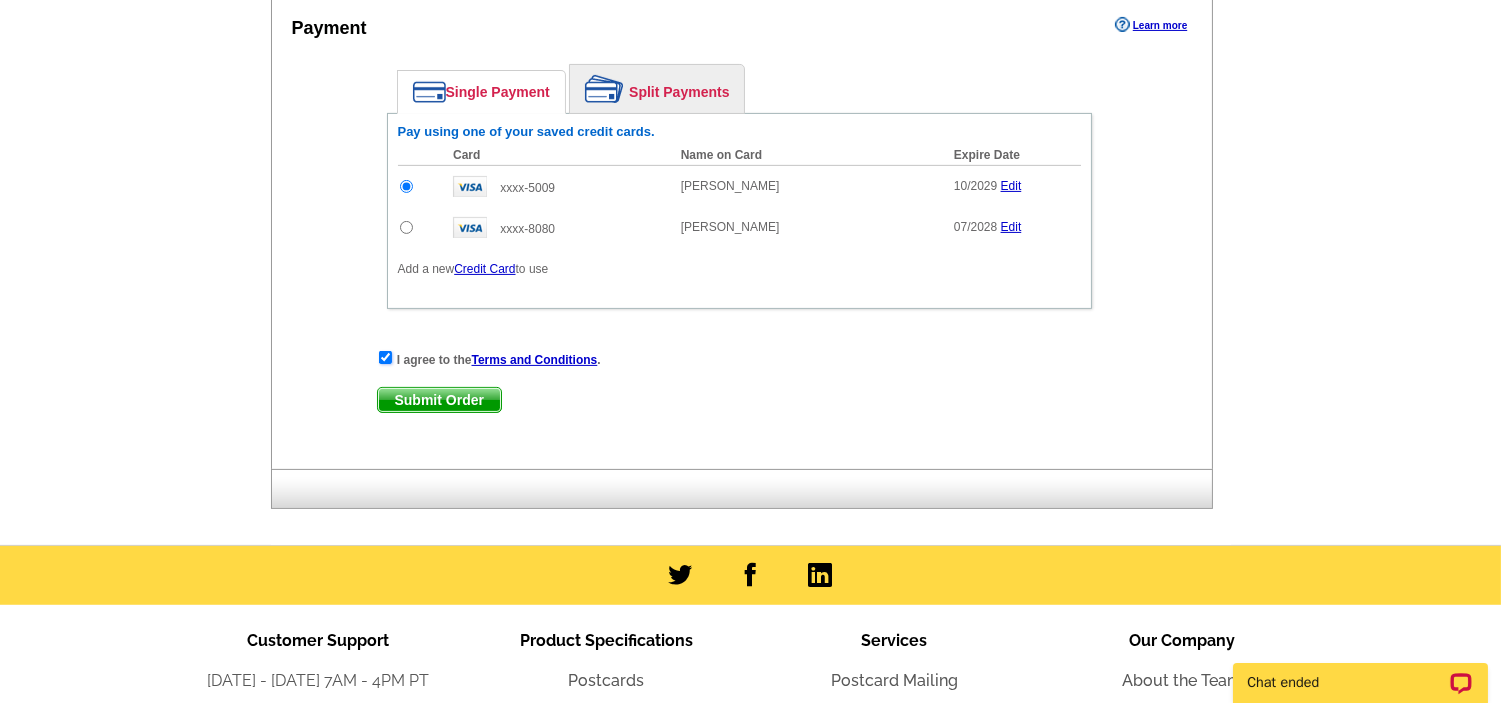 scroll, scrollTop: 1000, scrollLeft: 0, axis: vertical 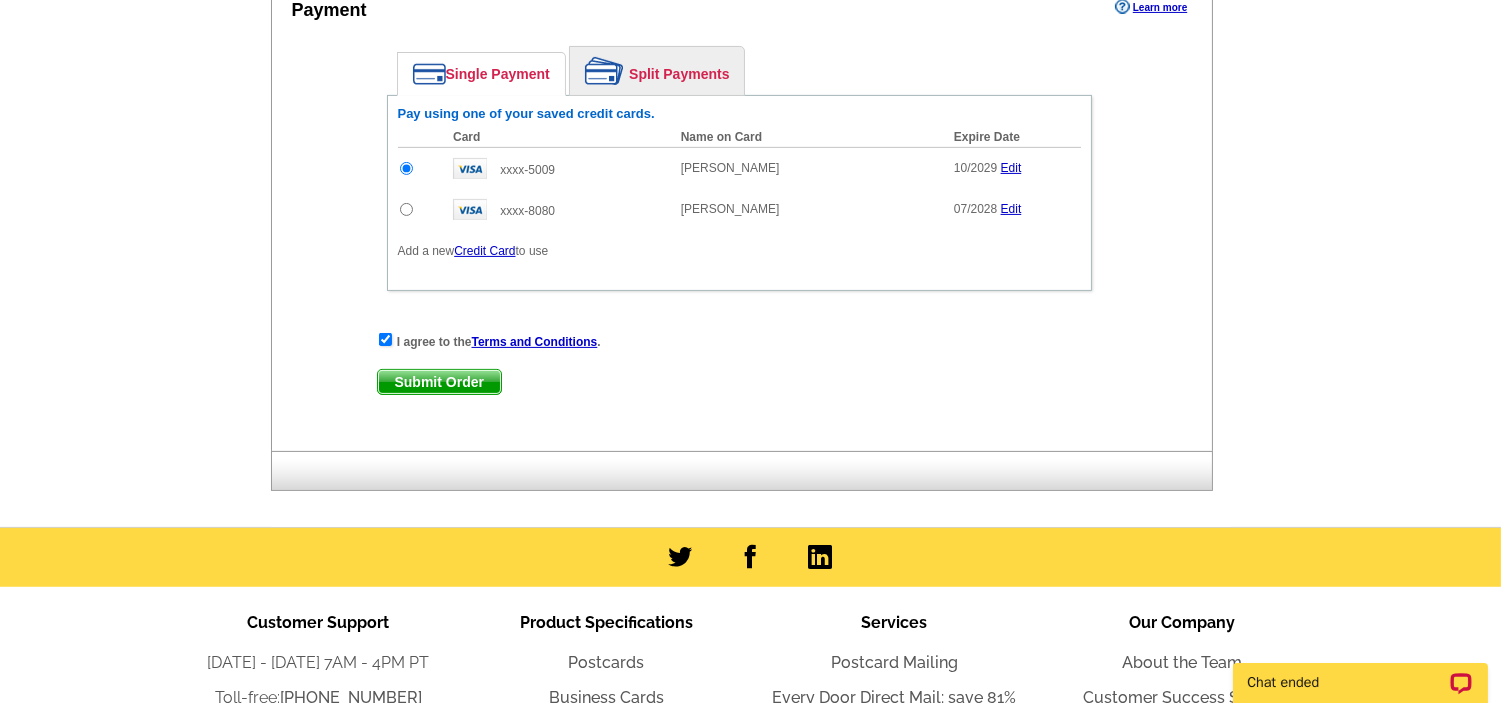 click on "Submit Order" at bounding box center (439, 382) 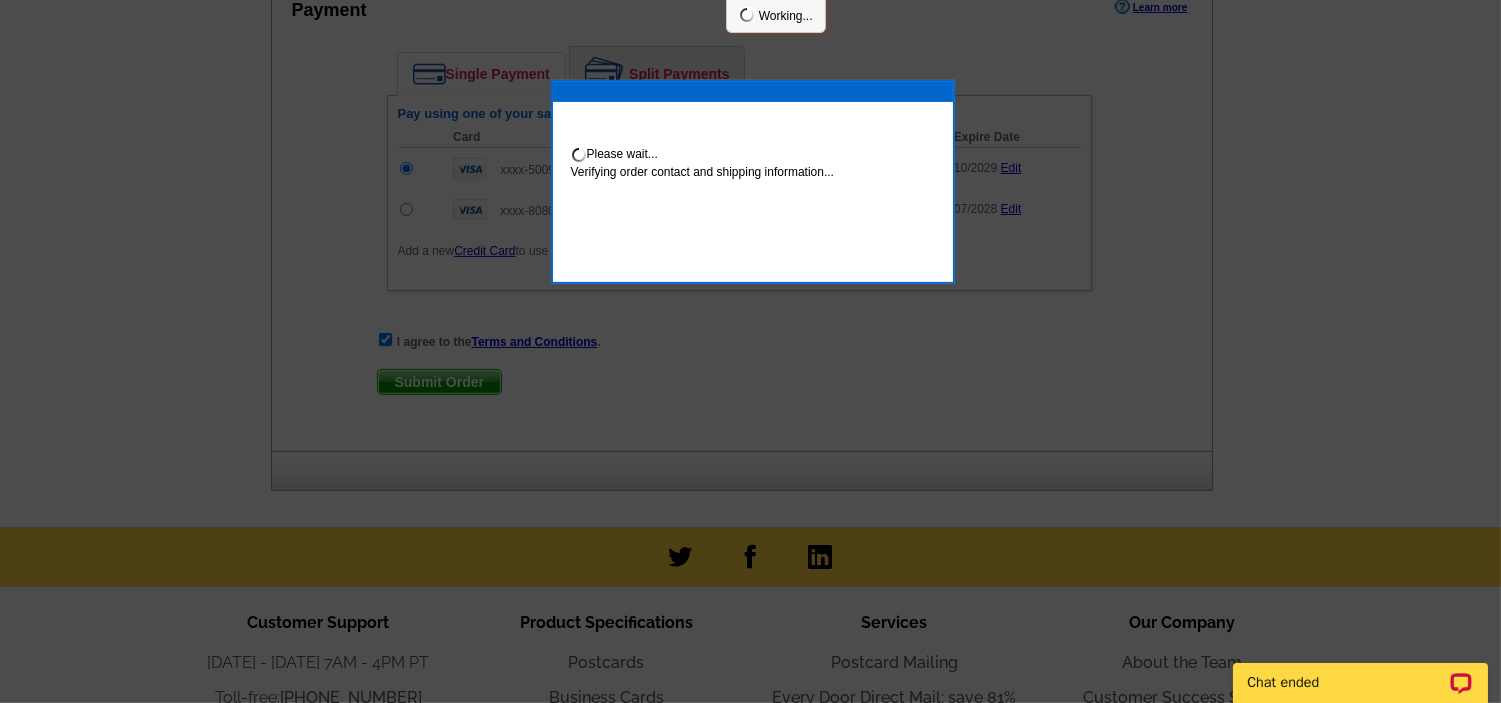 scroll, scrollTop: 1101, scrollLeft: 0, axis: vertical 